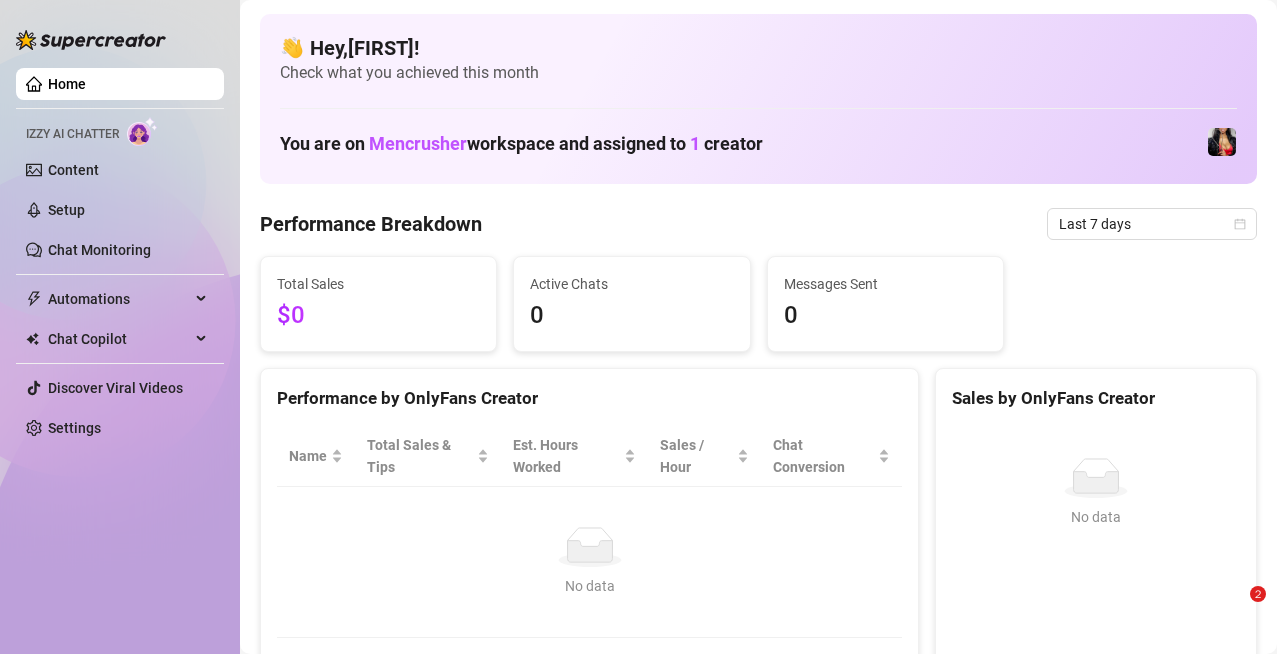 scroll, scrollTop: 0, scrollLeft: 0, axis: both 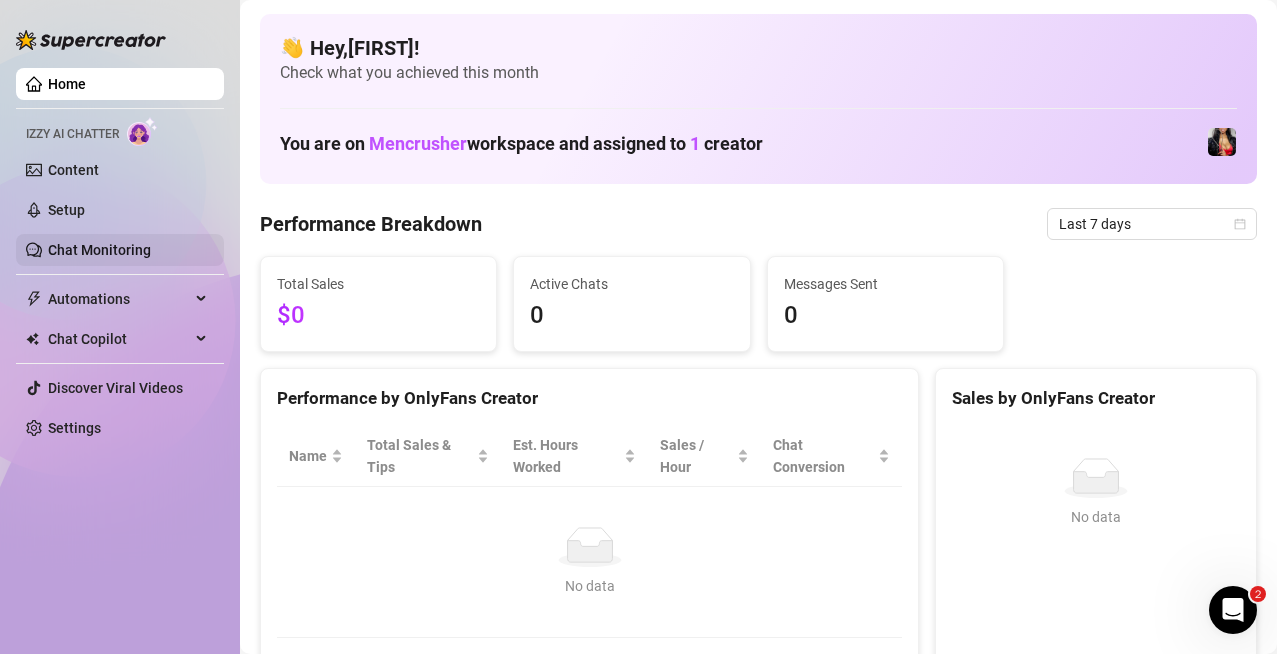 click on "Chat Monitoring" at bounding box center [99, 250] 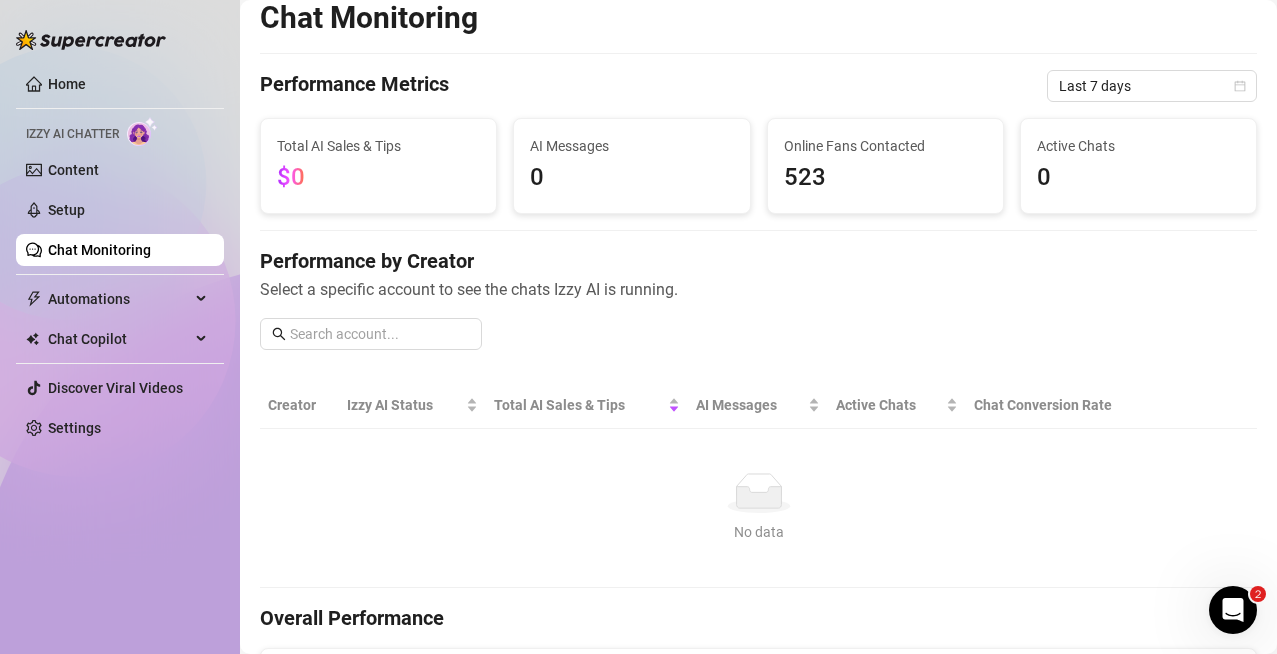 scroll, scrollTop: 0, scrollLeft: 0, axis: both 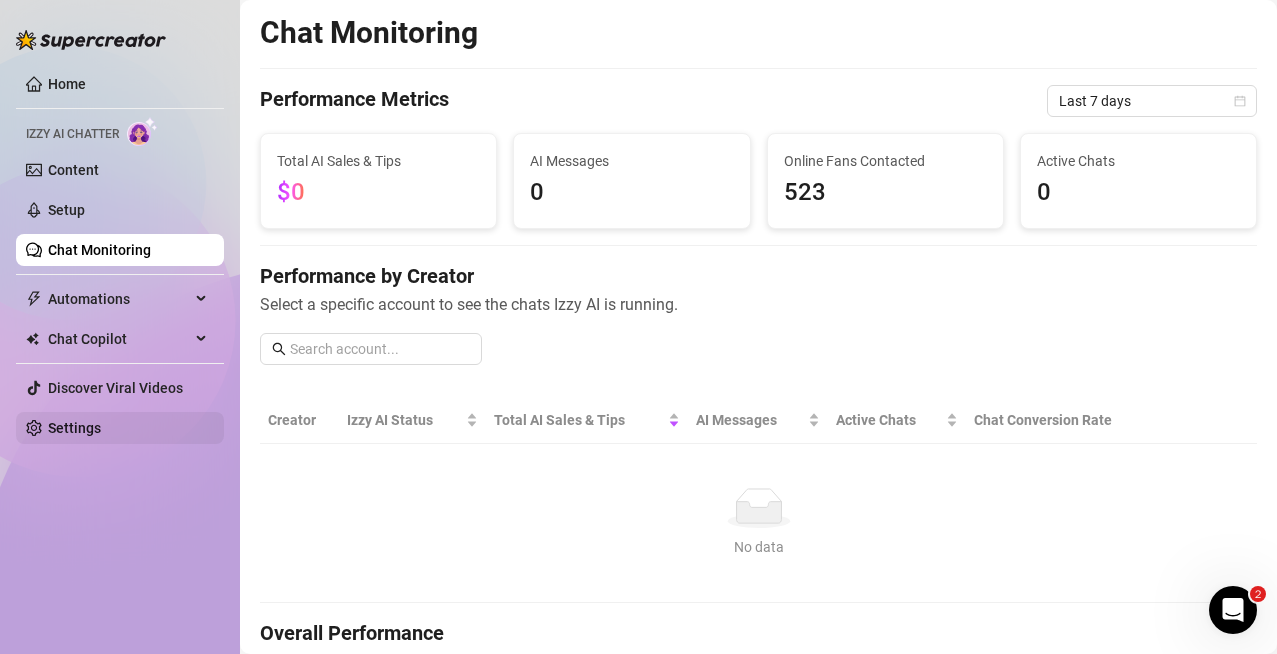 click on "Settings" at bounding box center (74, 428) 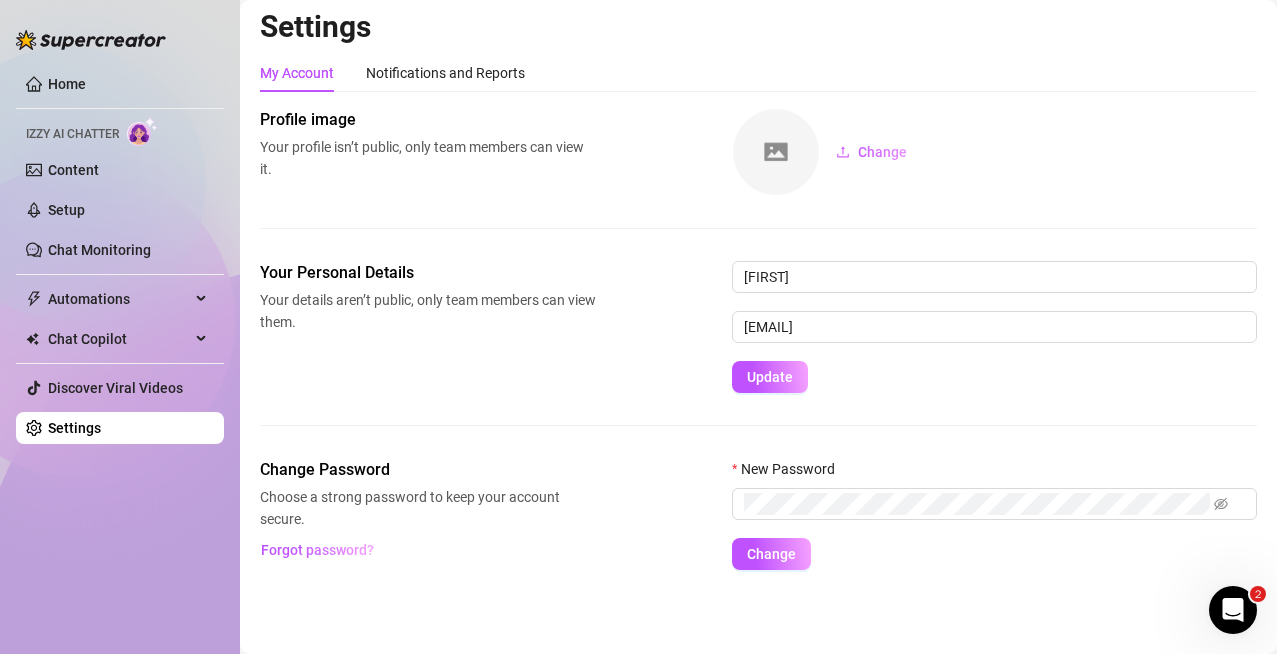 scroll, scrollTop: 0, scrollLeft: 0, axis: both 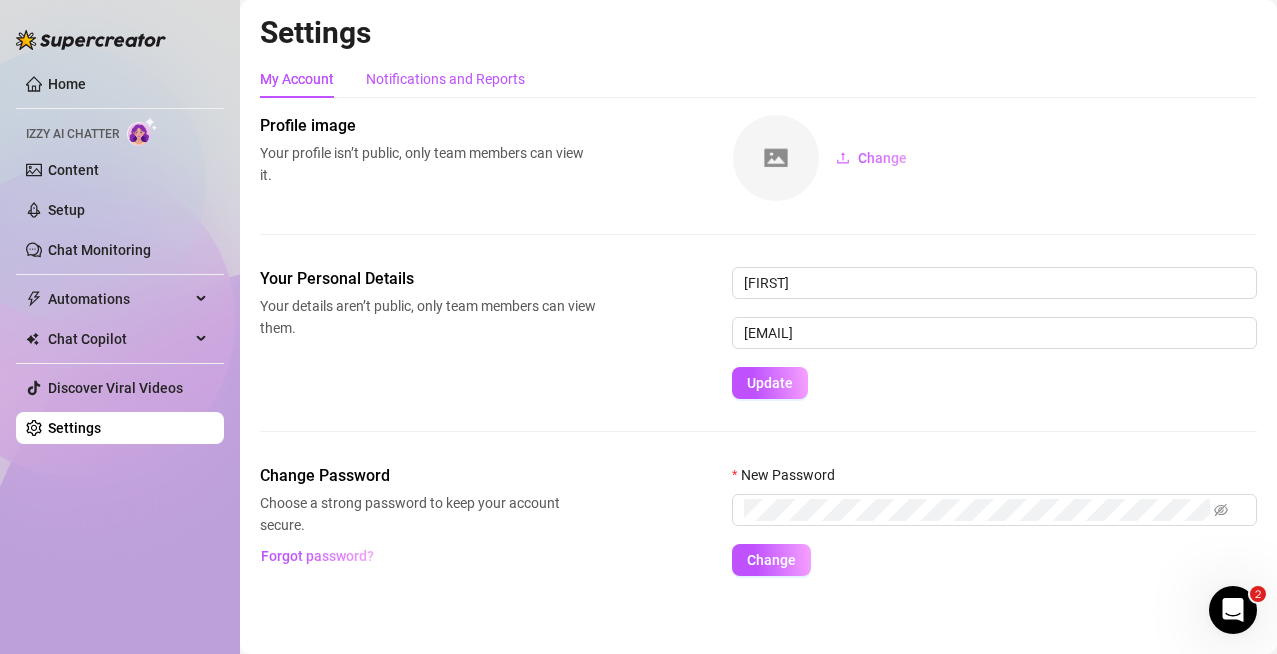click on "Notifications and Reports" at bounding box center (445, 79) 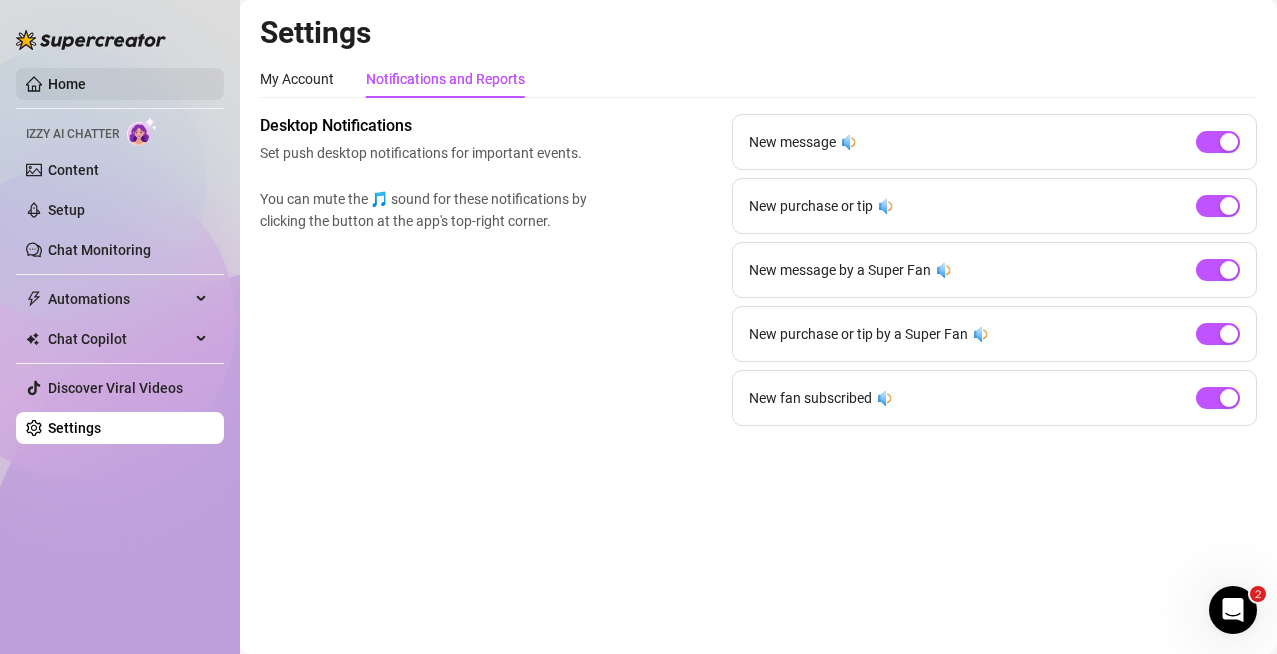 click on "Home" at bounding box center [67, 84] 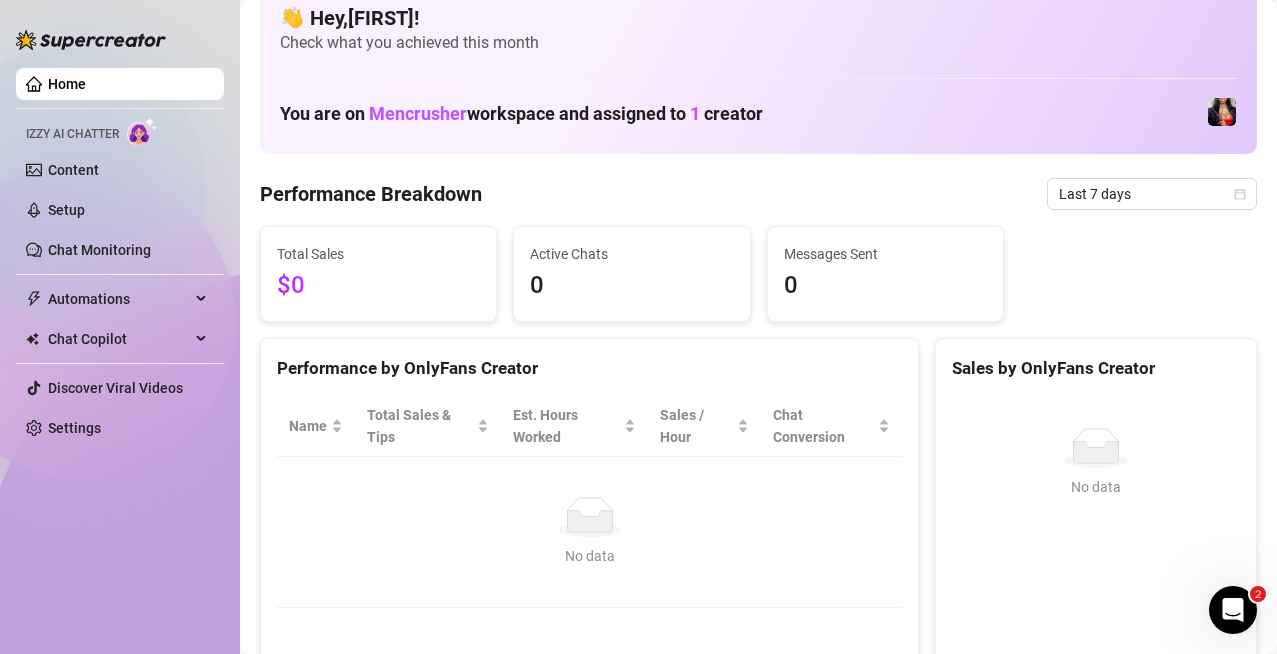scroll, scrollTop: 0, scrollLeft: 0, axis: both 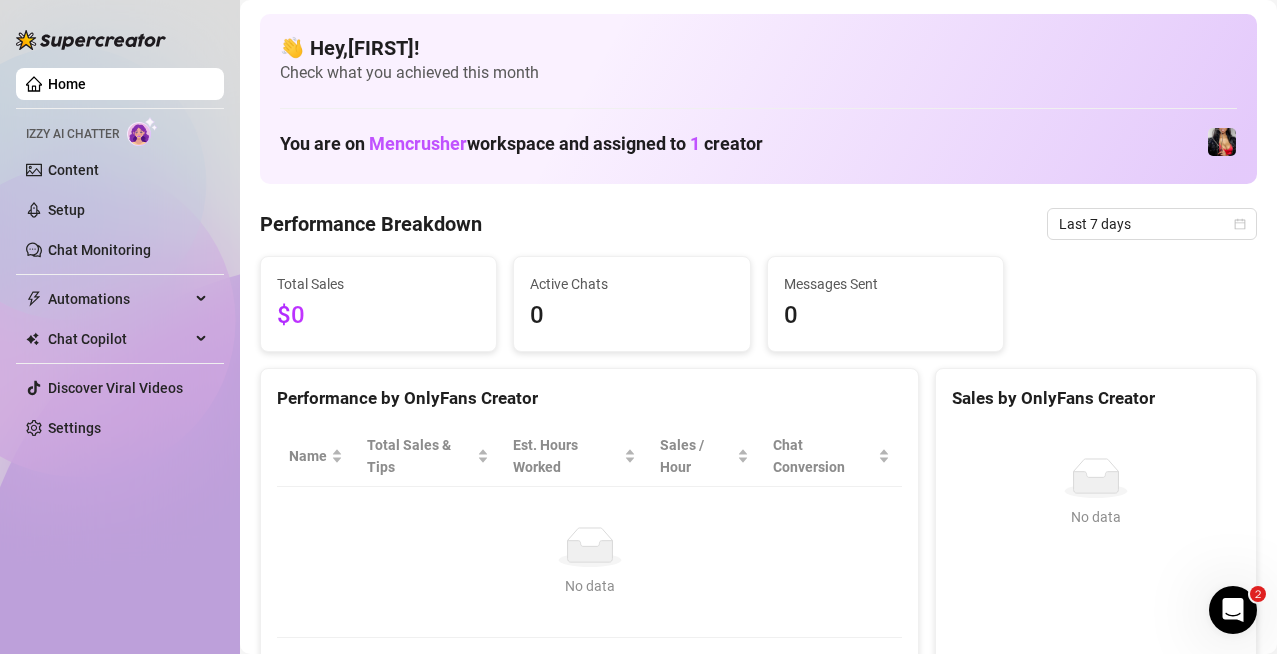 click on "Performance Breakdown Last 7 days" at bounding box center (758, 224) 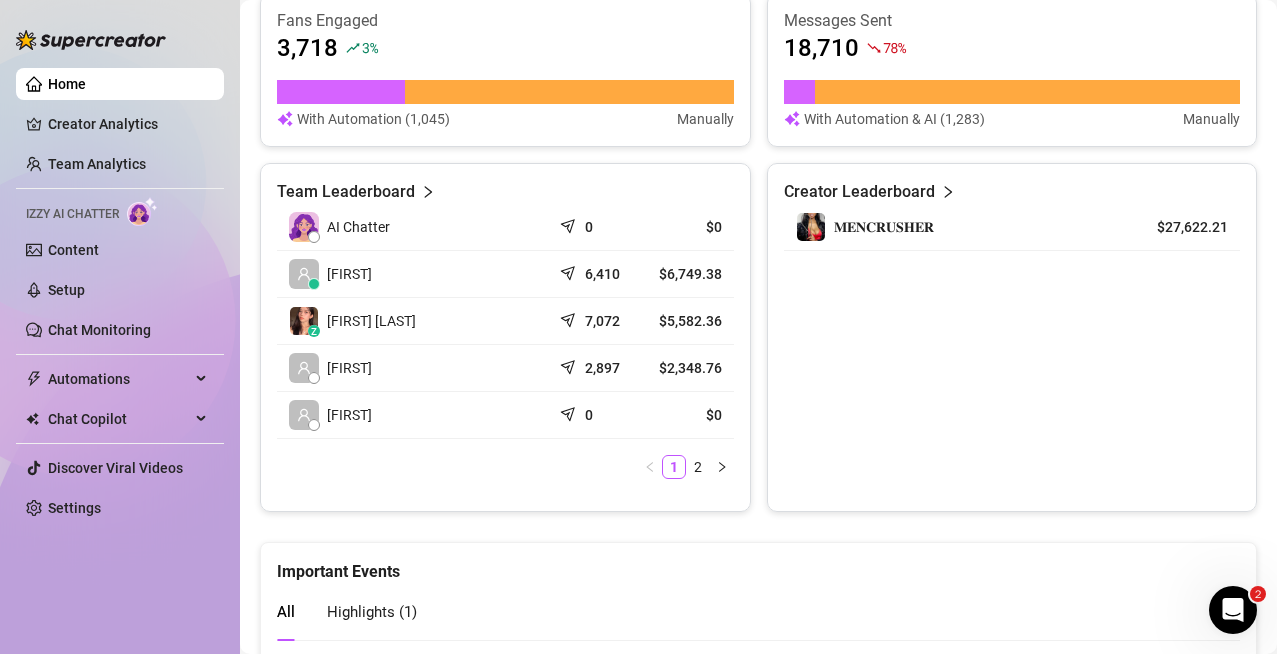 scroll, scrollTop: 867, scrollLeft: 0, axis: vertical 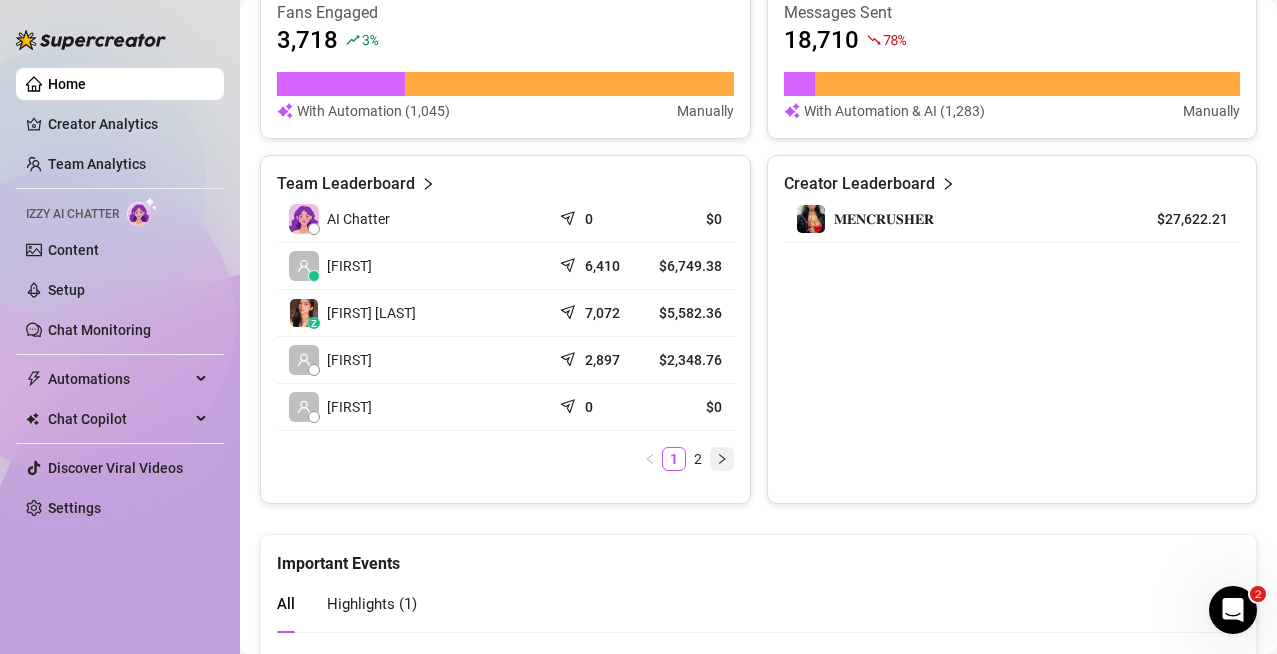 click 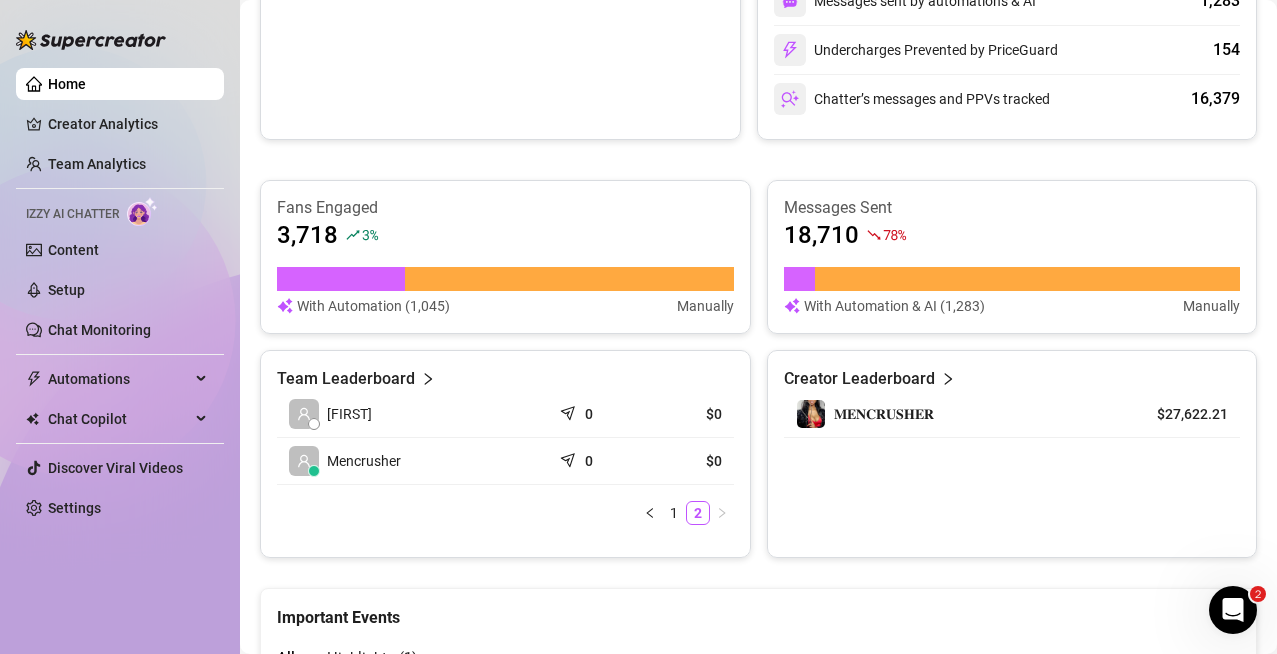 scroll, scrollTop: 675, scrollLeft: 0, axis: vertical 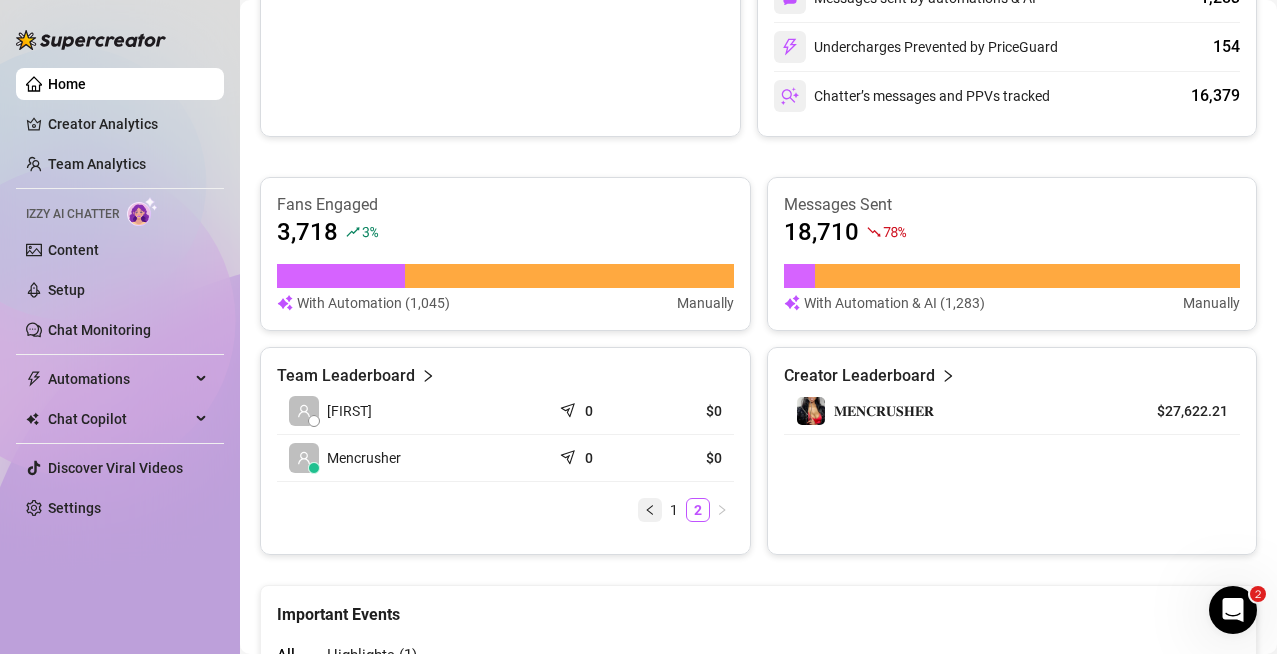 click 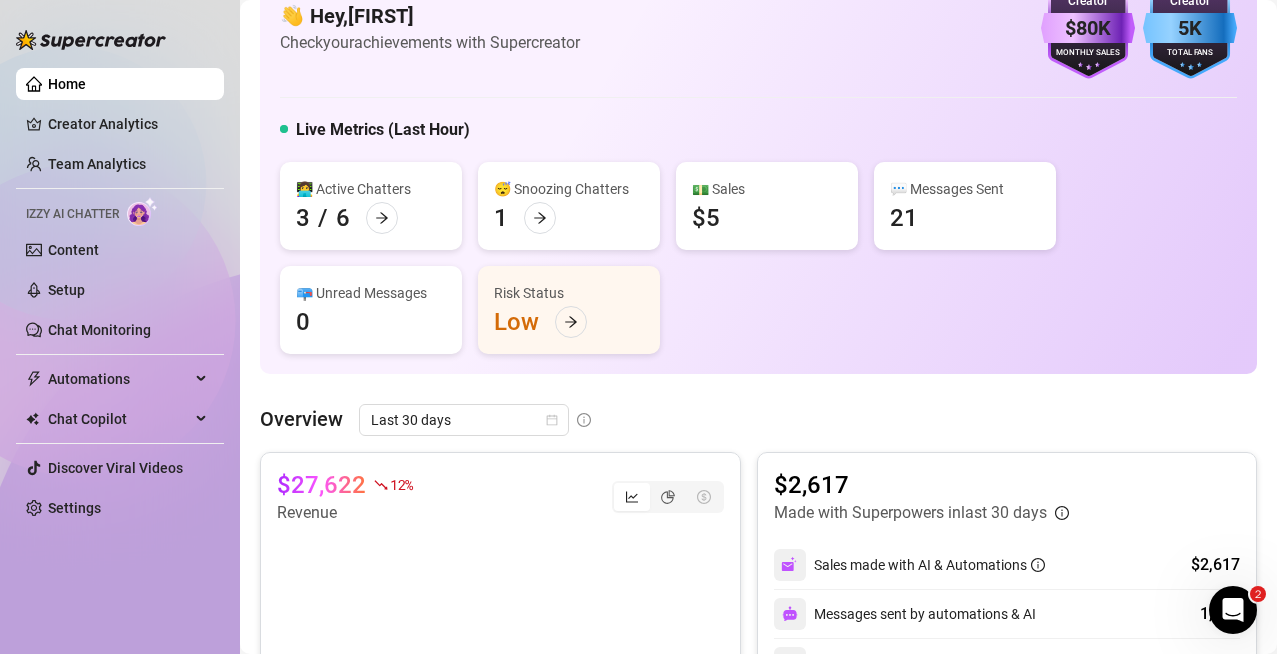 scroll, scrollTop: 0, scrollLeft: 0, axis: both 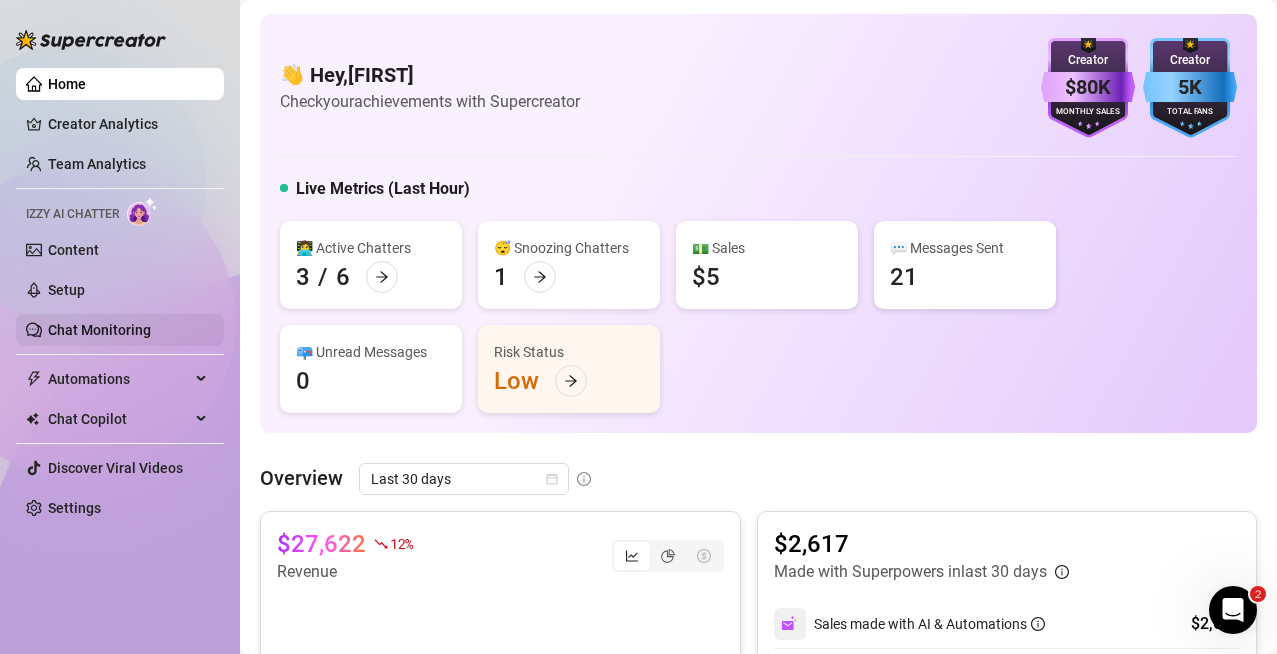 click on "Chat Monitoring" at bounding box center (99, 330) 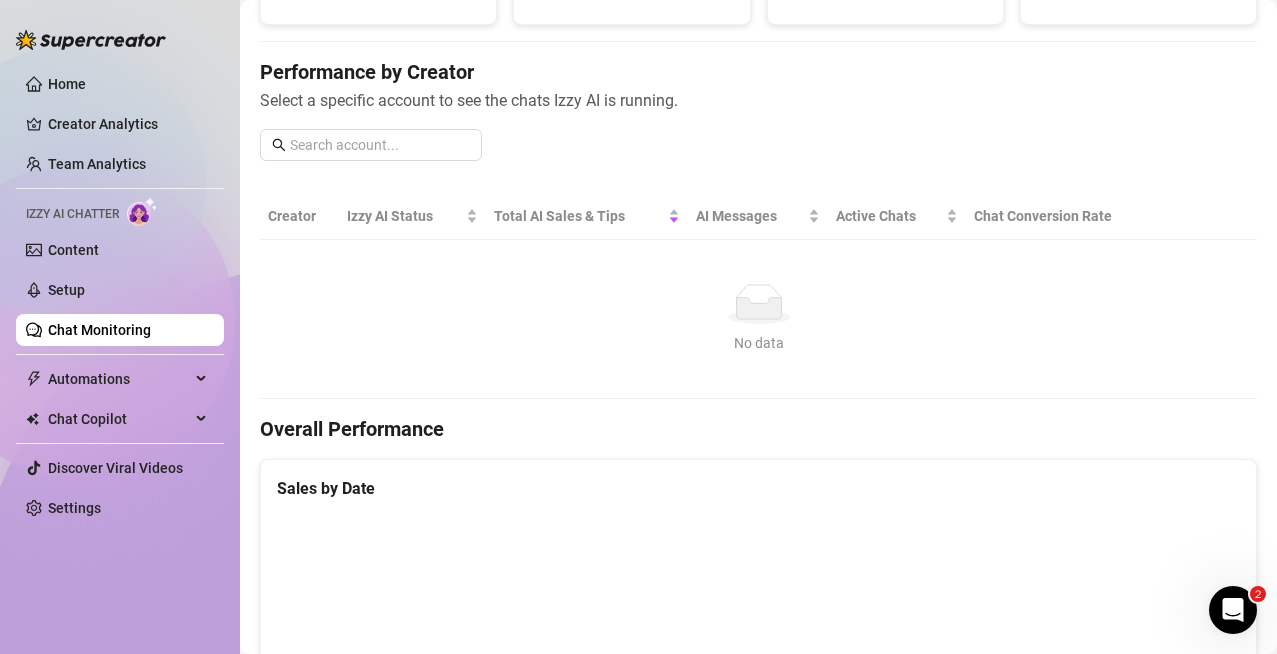 scroll, scrollTop: 0, scrollLeft: 0, axis: both 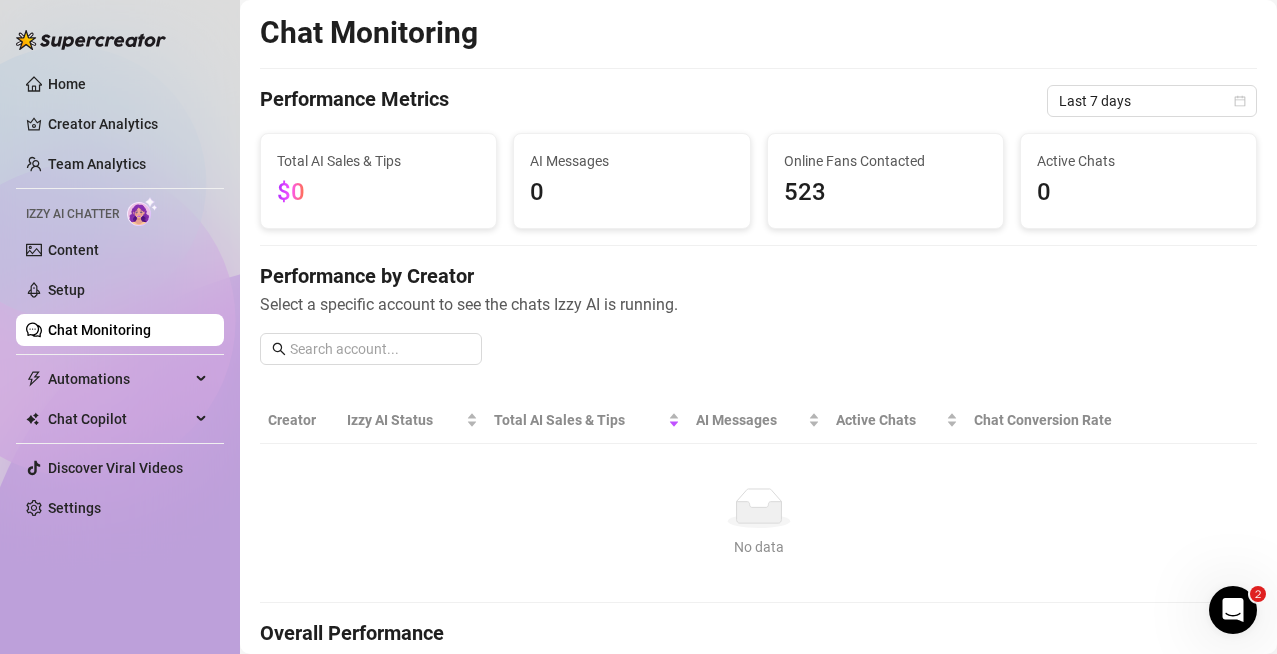 click on "Chat Monitoring Performance Metrics Last 7 days Total AI Sales & Tips $0 AI Messages 0 Online Fans Contacted 523 Active Chats 0 Performance by Creator Select a specific account to see the chats Izzy AI is running. Creator Izzy AI Status Total AI Sales & Tips AI Messages Active Chats Chat Conversion Rate No data No data Overall Performance Sales by Date Chats handled by Izzy ACTIVE CHATS 0 CHATS WITH SALES 0 — Fans' Insights Izzy Collected Chat Moods 🥰 0 😏 0 🤑 0 👋 0 Languages Bridged By Izzy 1" at bounding box center [758, 876] 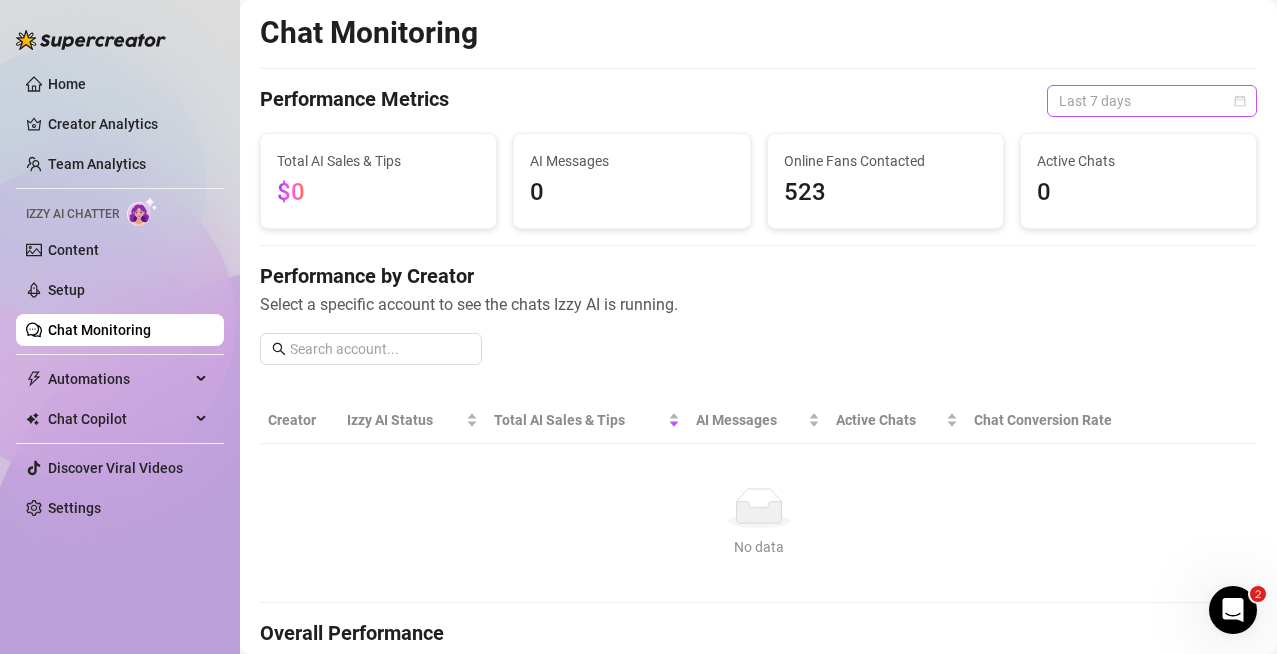 click on "Last 7 days" at bounding box center [1152, 101] 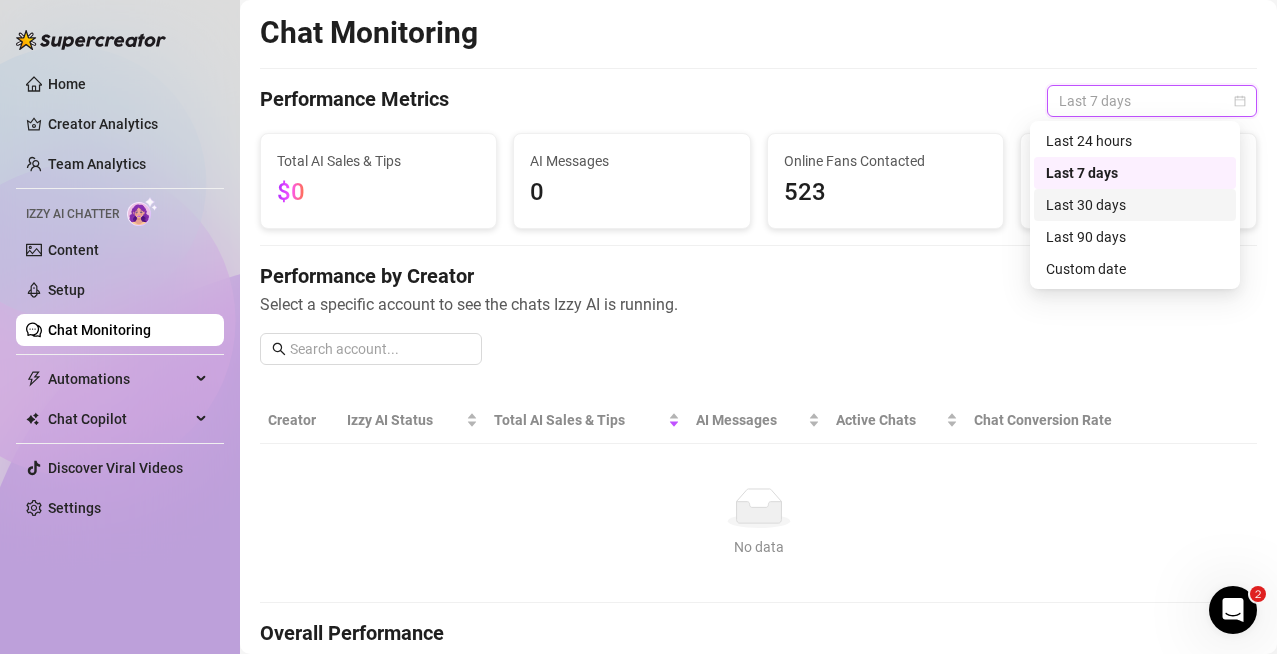 click on "Last 30 days" at bounding box center (1135, 205) 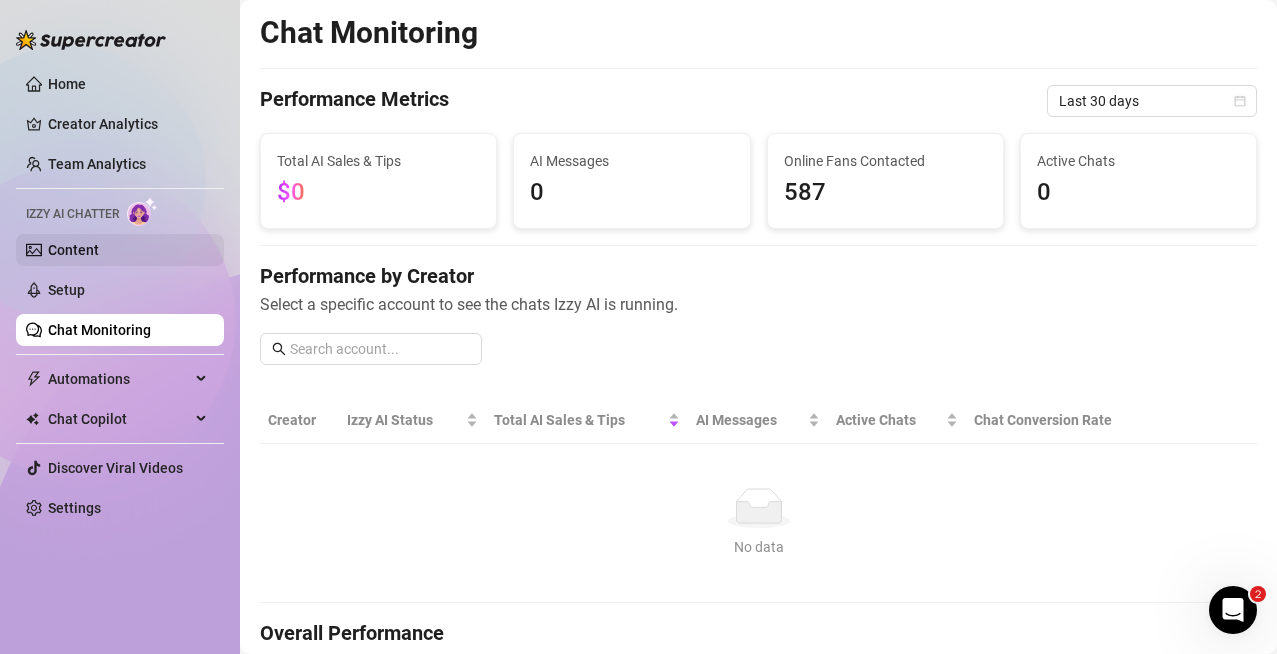 click on "Content" at bounding box center (73, 250) 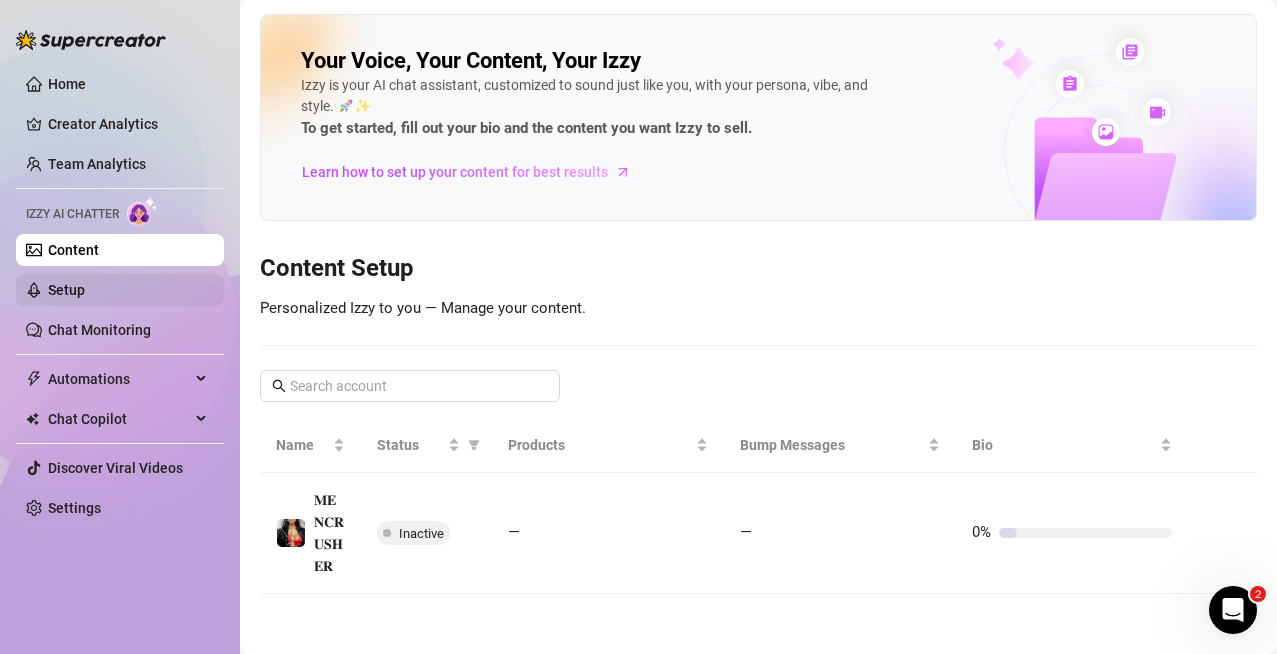 click on "Setup" at bounding box center (66, 290) 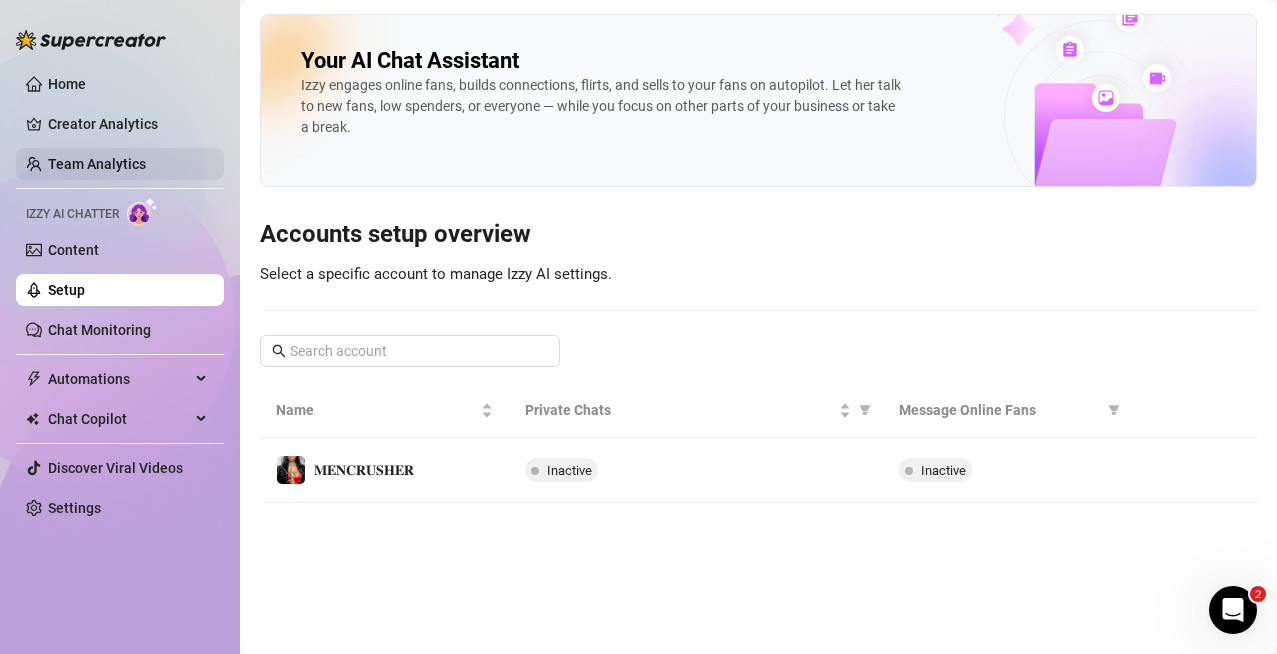 click on "Team Analytics" at bounding box center [97, 164] 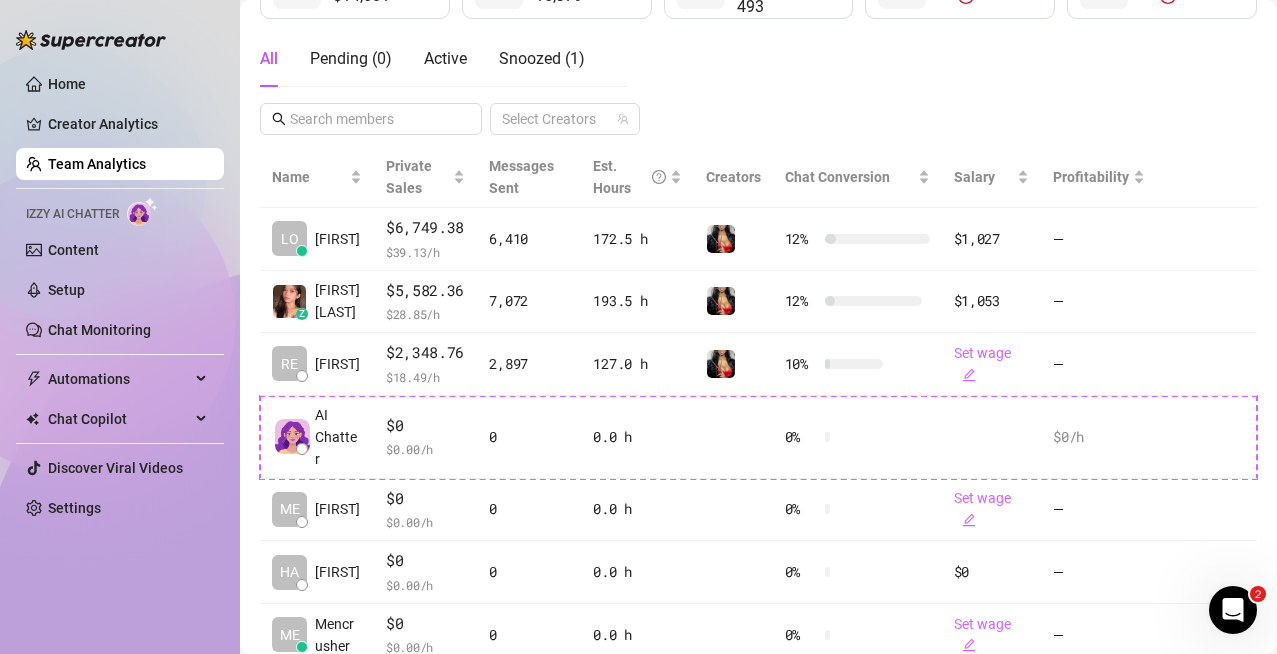 scroll, scrollTop: 319, scrollLeft: 0, axis: vertical 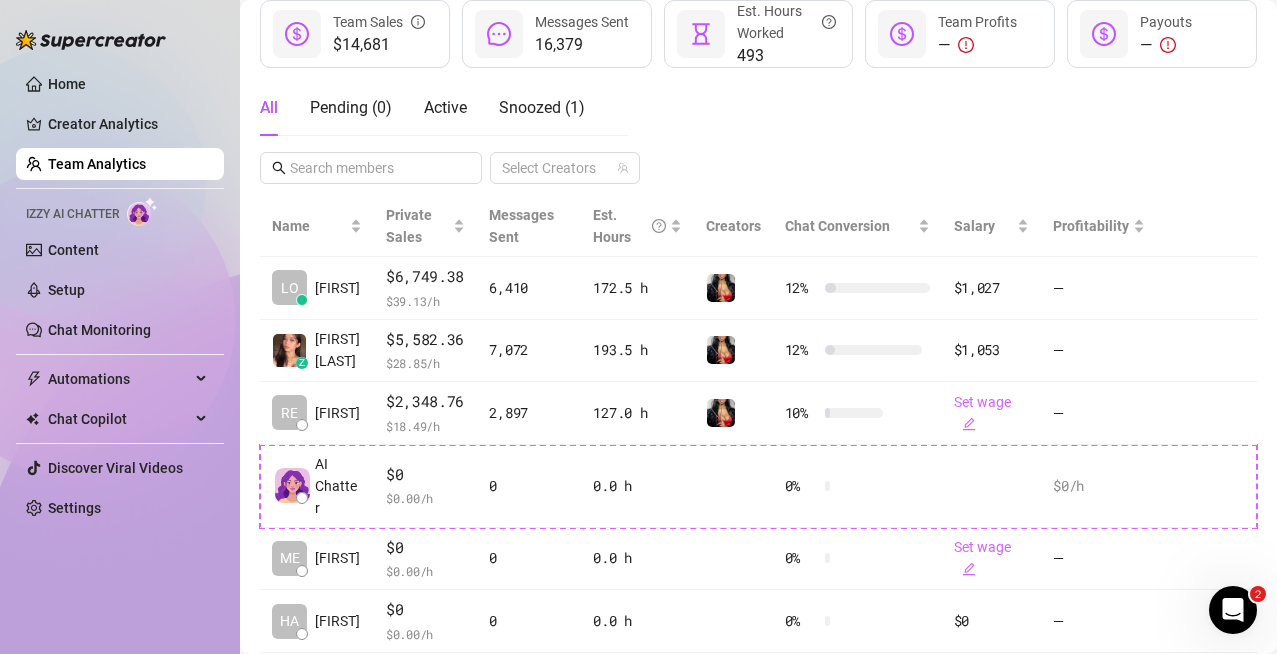 click on "All Pending ( 0 ) Active Snoozed ( 1 )   Select Creators" at bounding box center (758, 132) 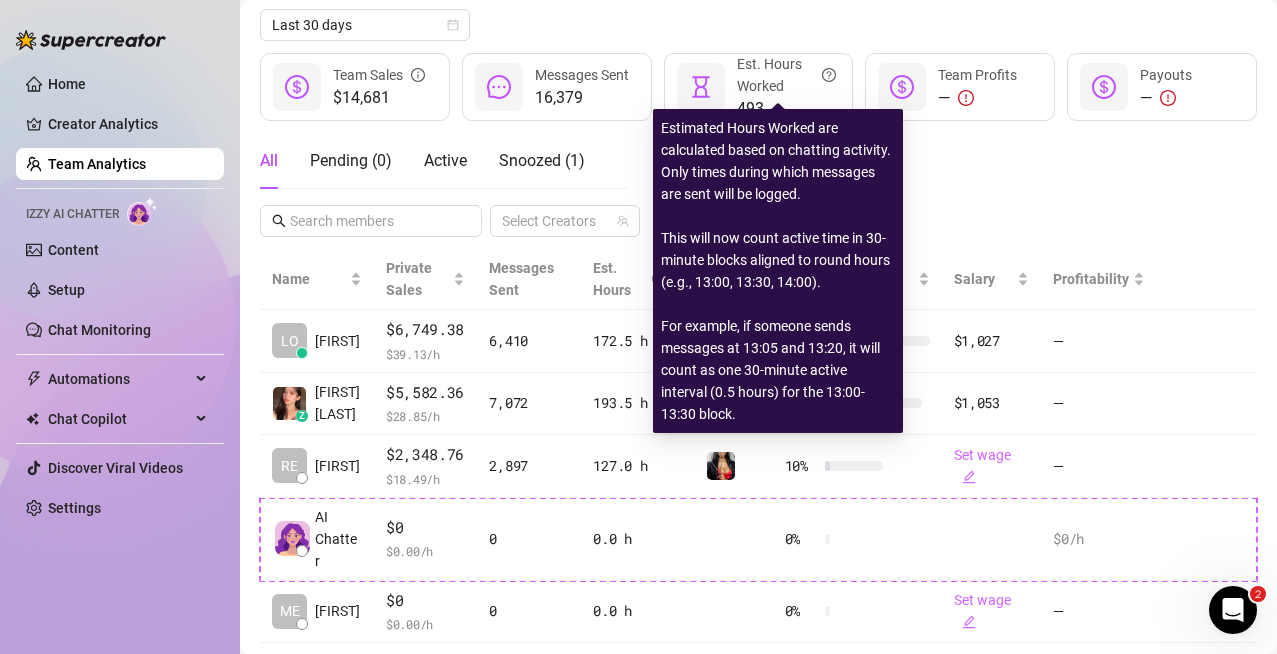 scroll, scrollTop: 267, scrollLeft: 0, axis: vertical 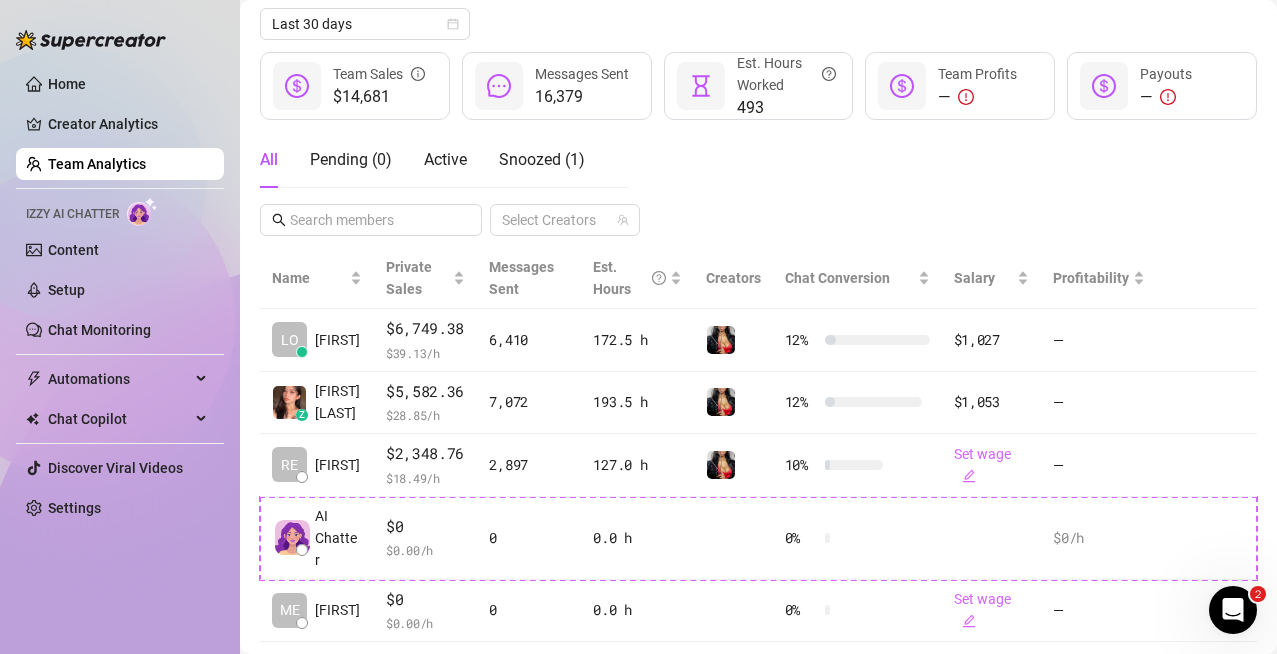 click on "All Pending ( 0 ) Active Snoozed ( 1 )" at bounding box center (444, 160) 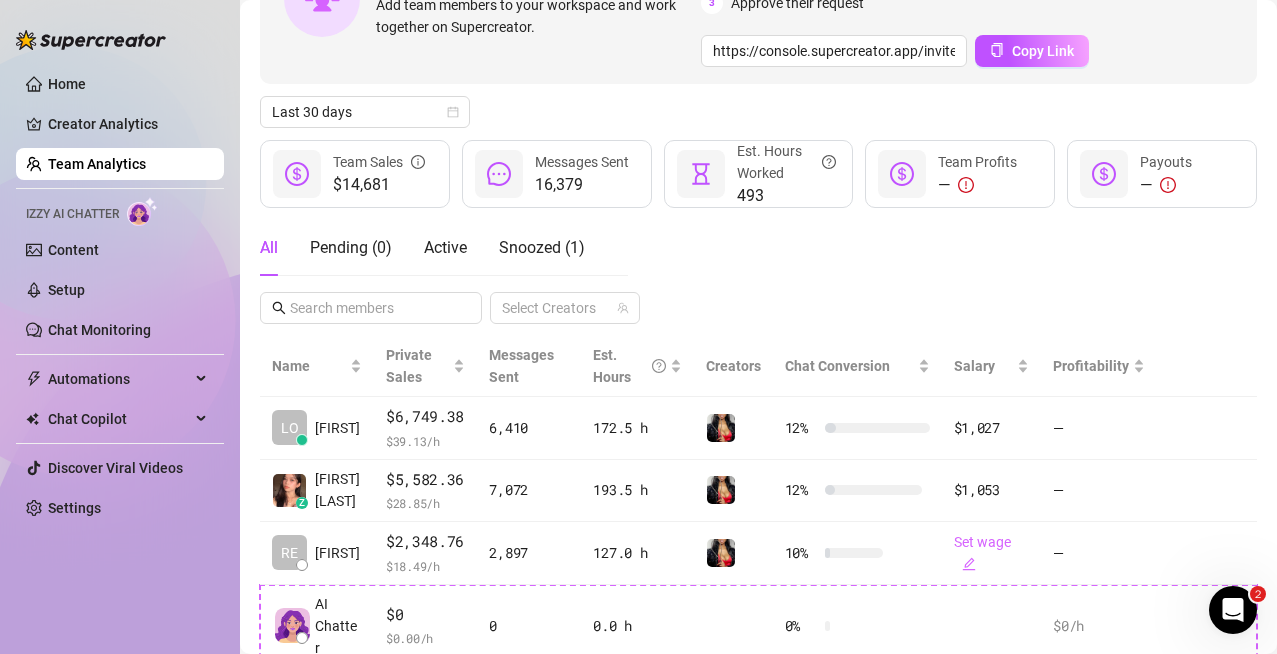 scroll, scrollTop: 178, scrollLeft: 0, axis: vertical 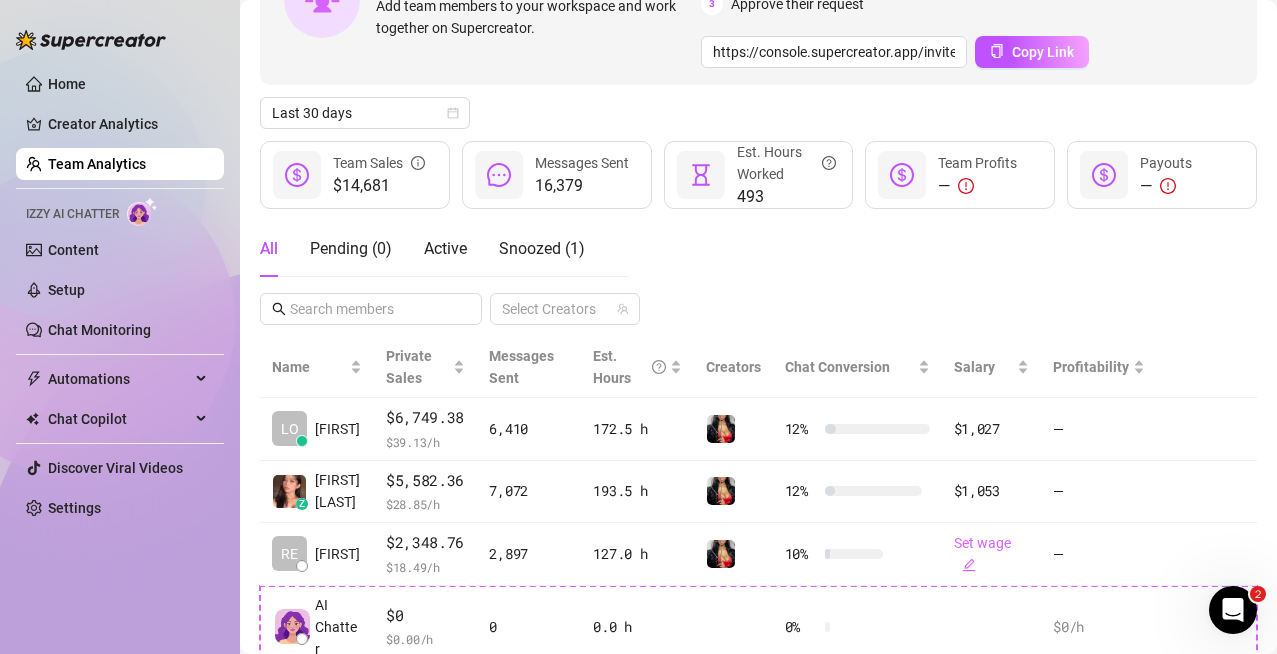 click on "Last 30 days $14,681 Team Sales 16,379 Messages Sent 493 Est. Hours Worked — Team Profits — Payouts All Pending ( 0 ) Active Snoozed ( 1 ) Select Creators Name Private Sales Messages Sent Est. Hours Creators Chat Conversion Salary Profitability LO louisse $6,749.38 $ 39.13 /h 6,410 172.5 h 12 % $1,027 — z May R. $5,582.36 $ 28.85 /h 7,072 193.5 h 12 % $1,053 — RE renz $2,348.76 $ 18.49 /h 2,897 127.0 h 10 % Set wage — AI Chatter $0 $ 0.00 /h 0 0.0 h 0 % $0 /h ME Men C. $0 $ 0.00 /h 0 0.0 h 0 % Set wage — HA Harold $0 $ 0.00 /h 0 0.0 h 0 % $0 — ME Mencrusher $0 $ 0.00 /h 0 0.0 h 0 % Set wage —" at bounding box center [758, 385] 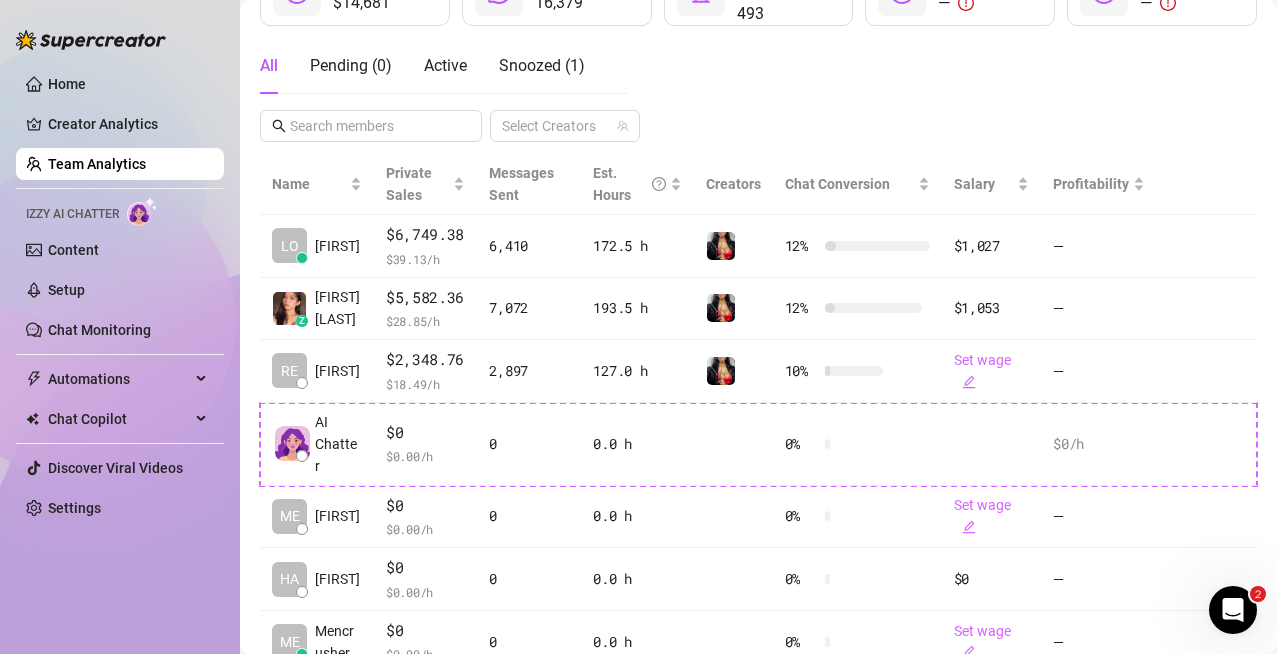 scroll, scrollTop: 362, scrollLeft: 0, axis: vertical 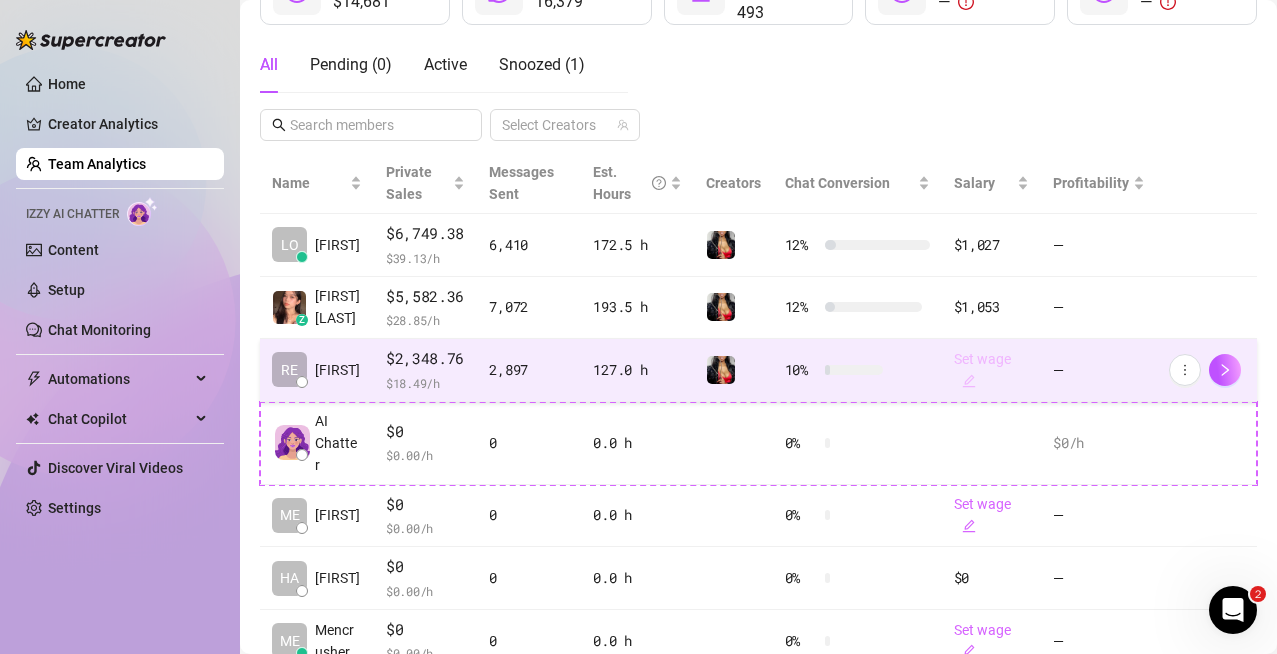 click 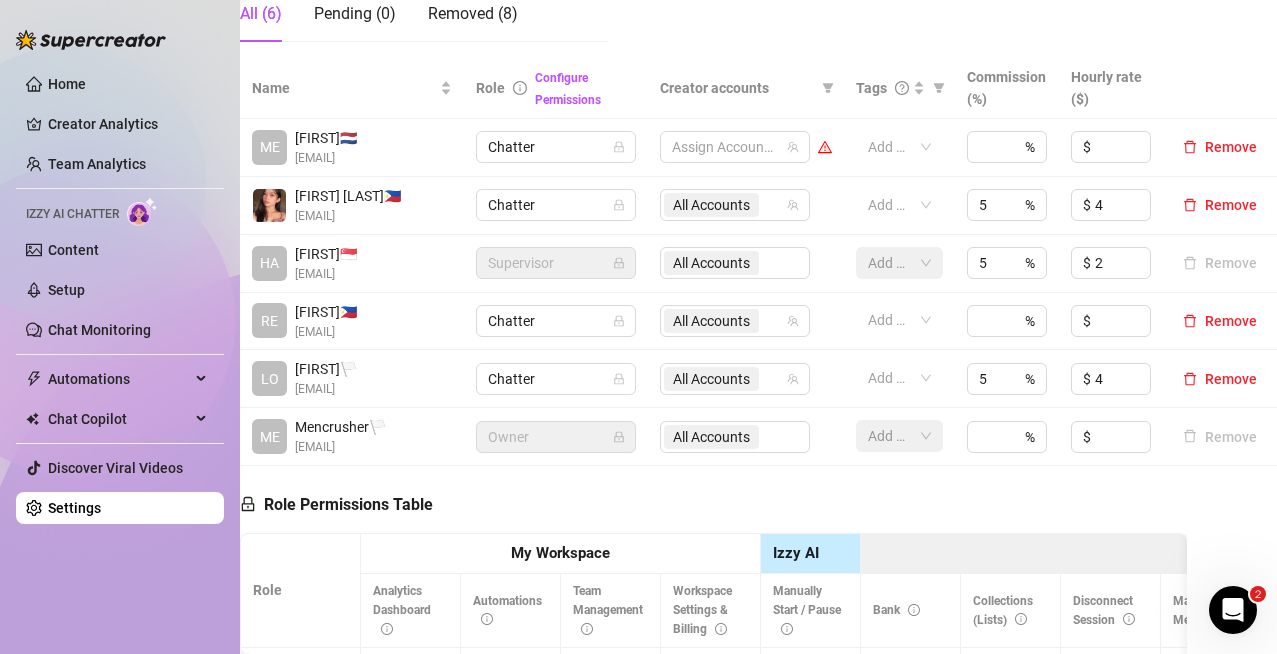 scroll, scrollTop: 427, scrollLeft: 35, axis: both 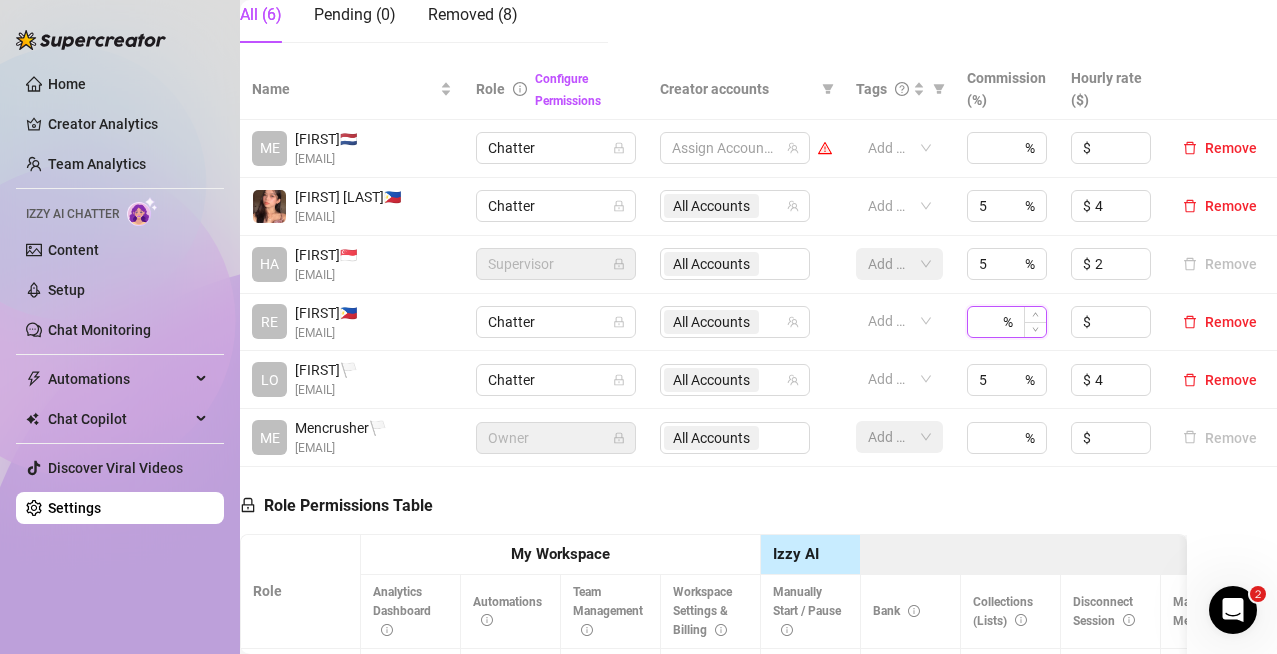 click at bounding box center (989, 322) 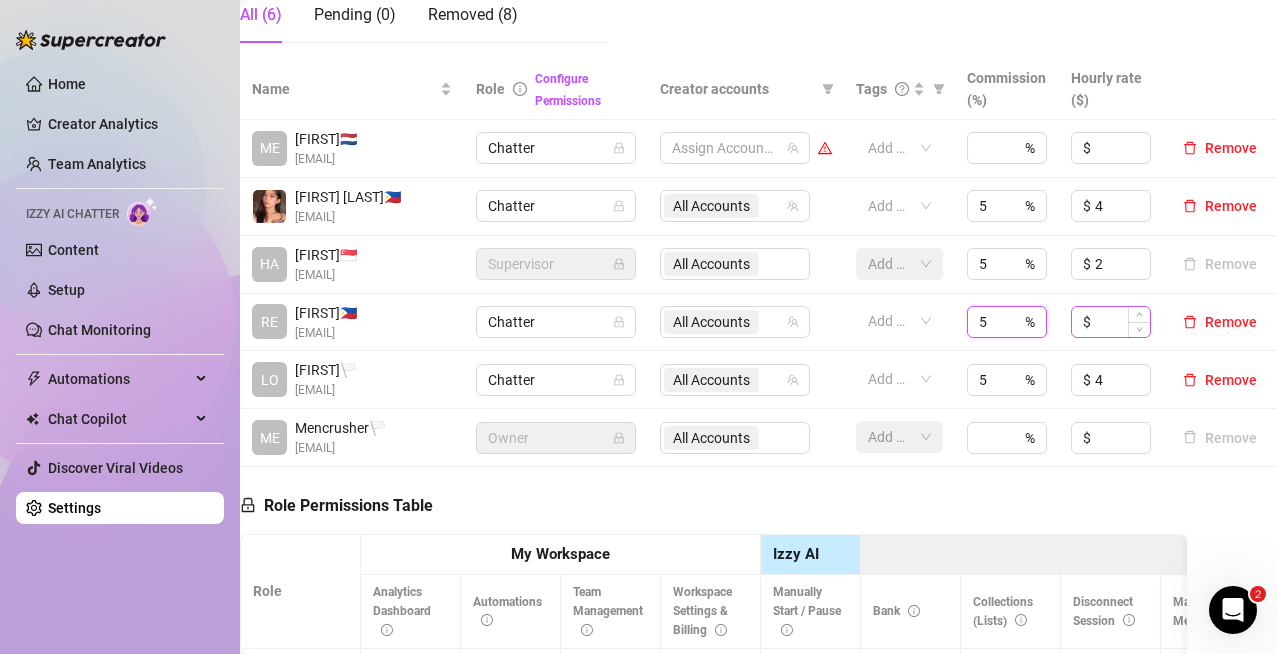 type on "5" 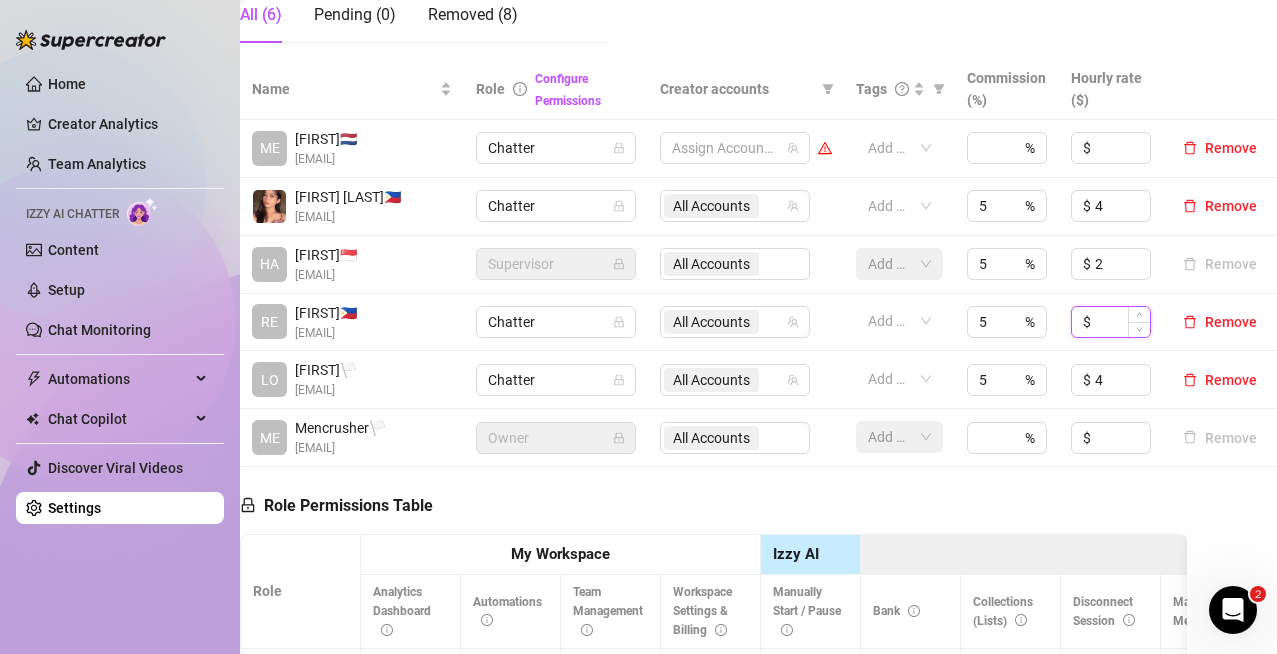 click at bounding box center (1122, 322) 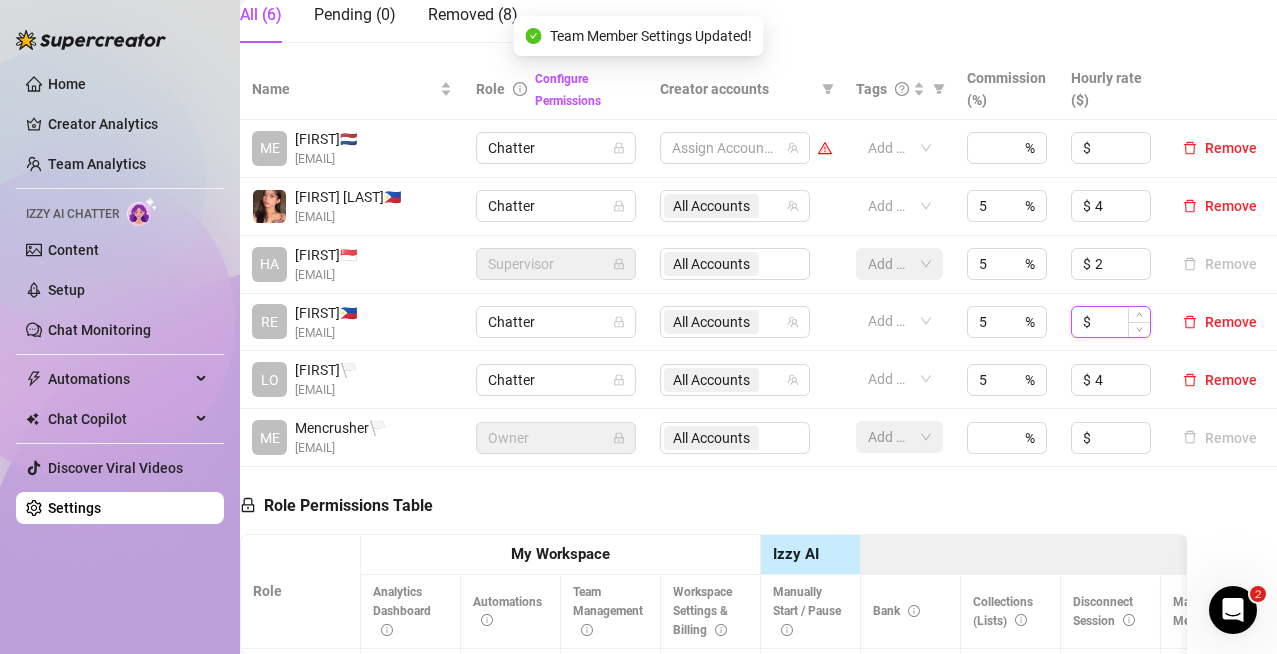 type on "2" 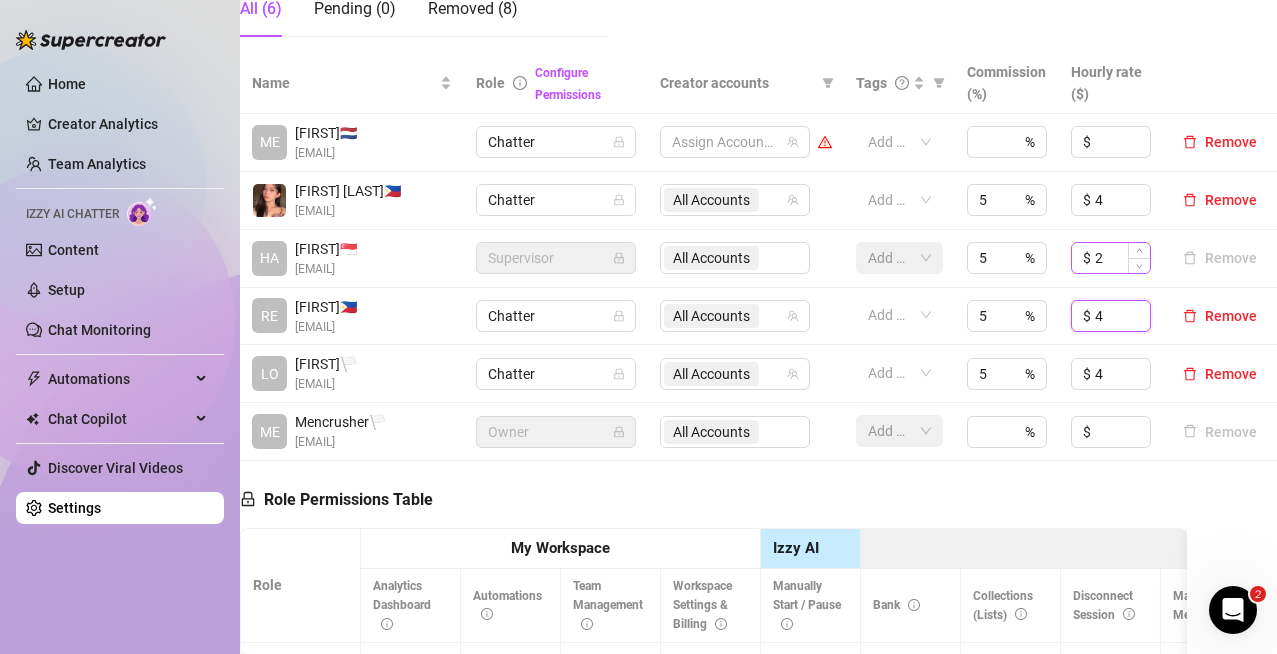 scroll, scrollTop: 433, scrollLeft: 19, axis: both 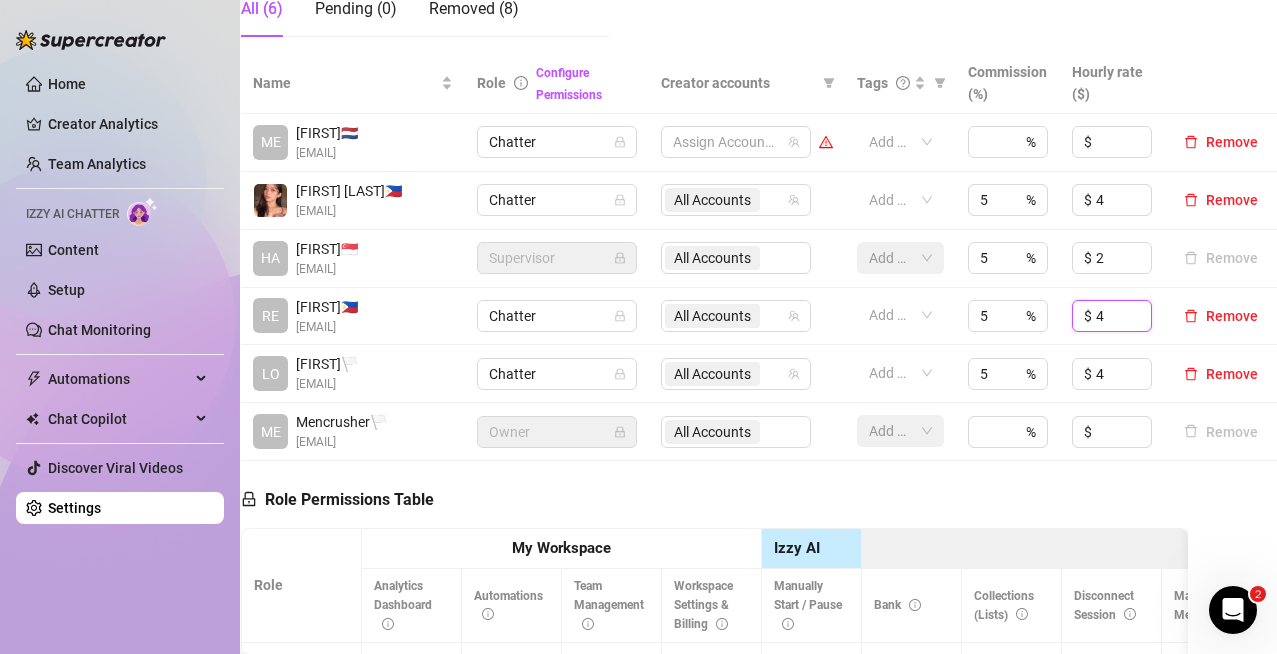 type on "4" 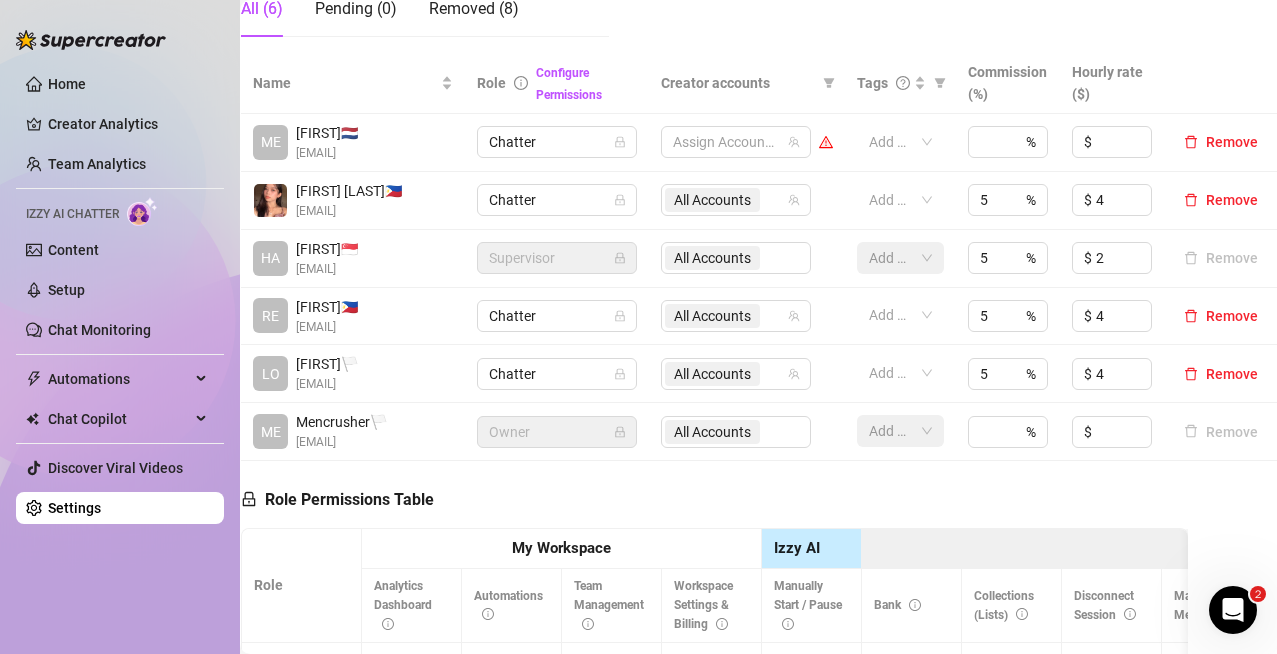 click on "All Accounts" at bounding box center [747, 317] 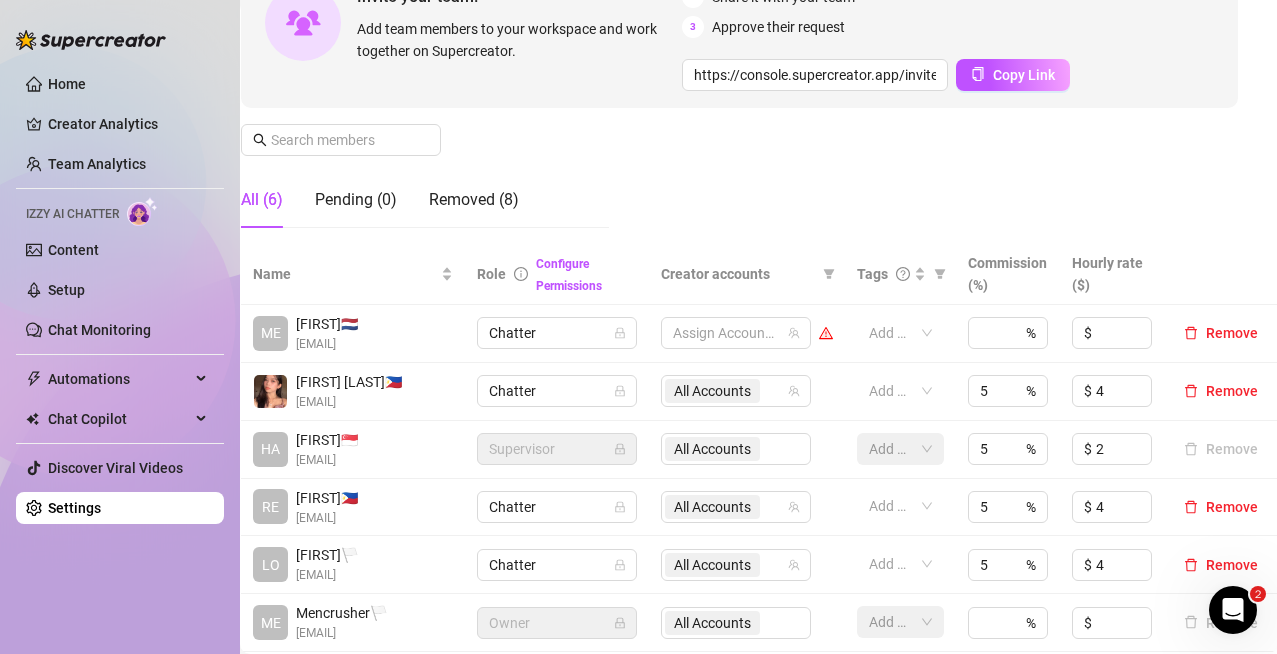scroll, scrollTop: 240, scrollLeft: 19, axis: both 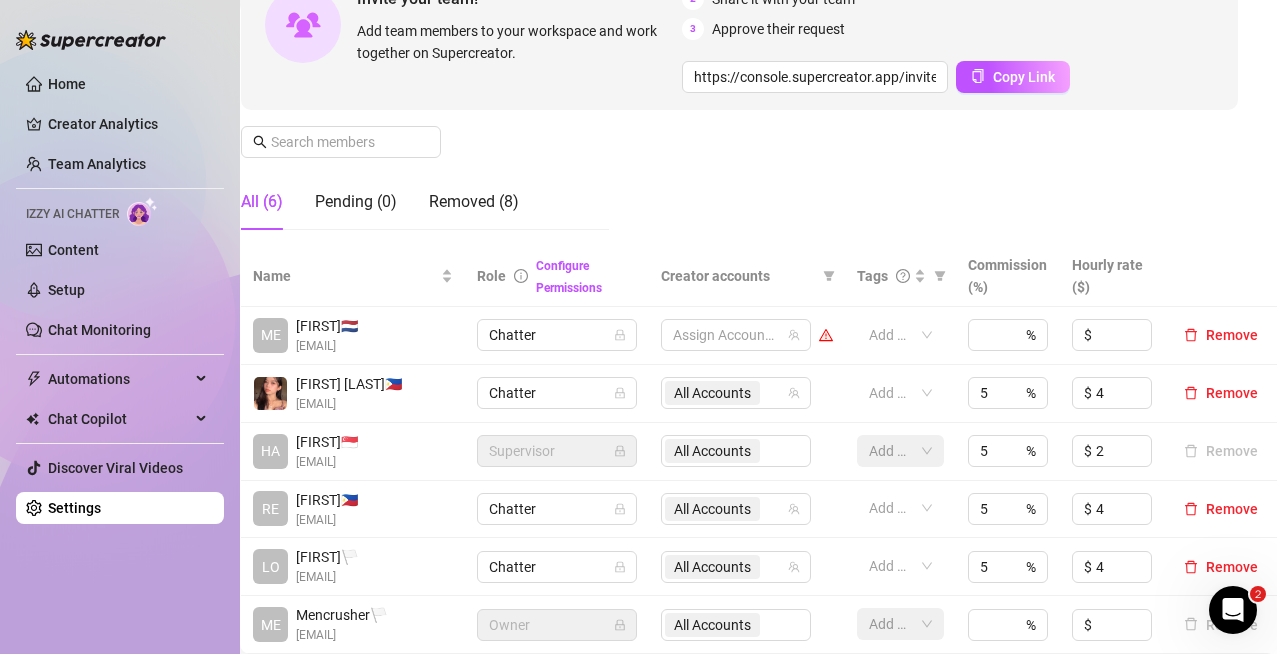 click on "Manage Team Members Manage your team members, their commission and hourly rate, and their permissions. Invite your team! Add team members to your workspace and work together on Supercreator. 1 Copy the link from the bottom 2 Share it with your team 3 Approve their request https://console.supercreator.app/invite?code=[INVITE_CODE]andworkspace=[WORKSPACE] Copy Link All (6) Pending (0) Removed (8)" at bounding box center [739, 60] 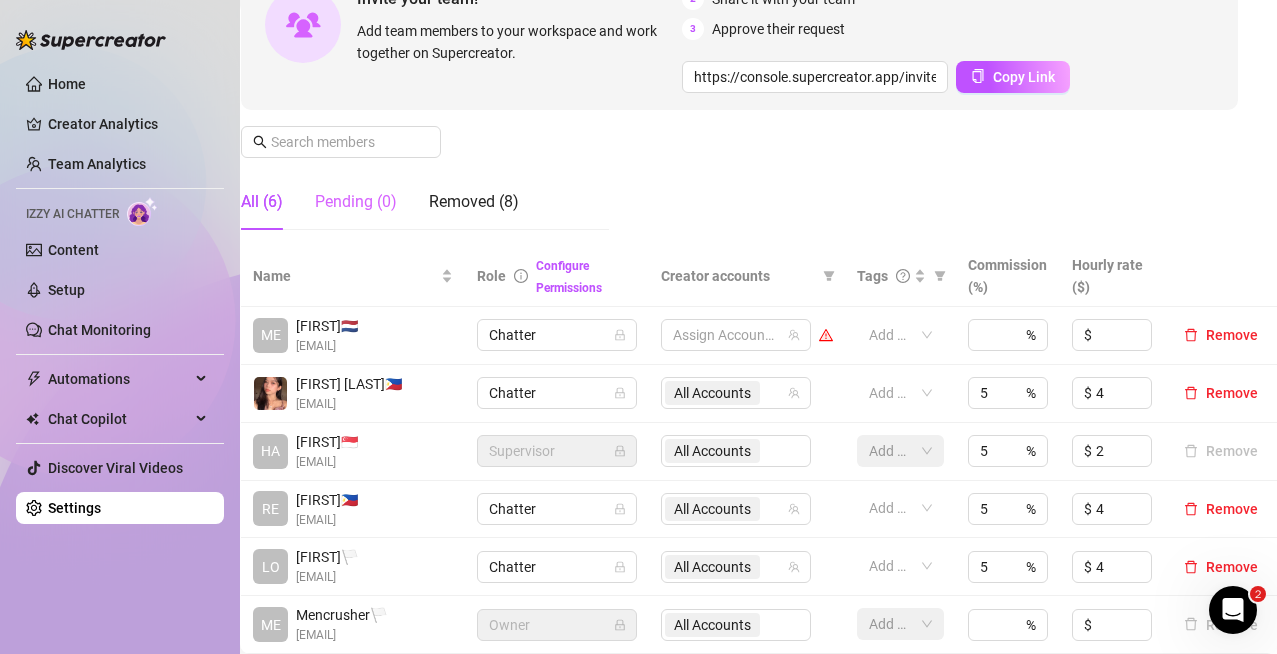 click on "Pending (0)" at bounding box center (356, 202) 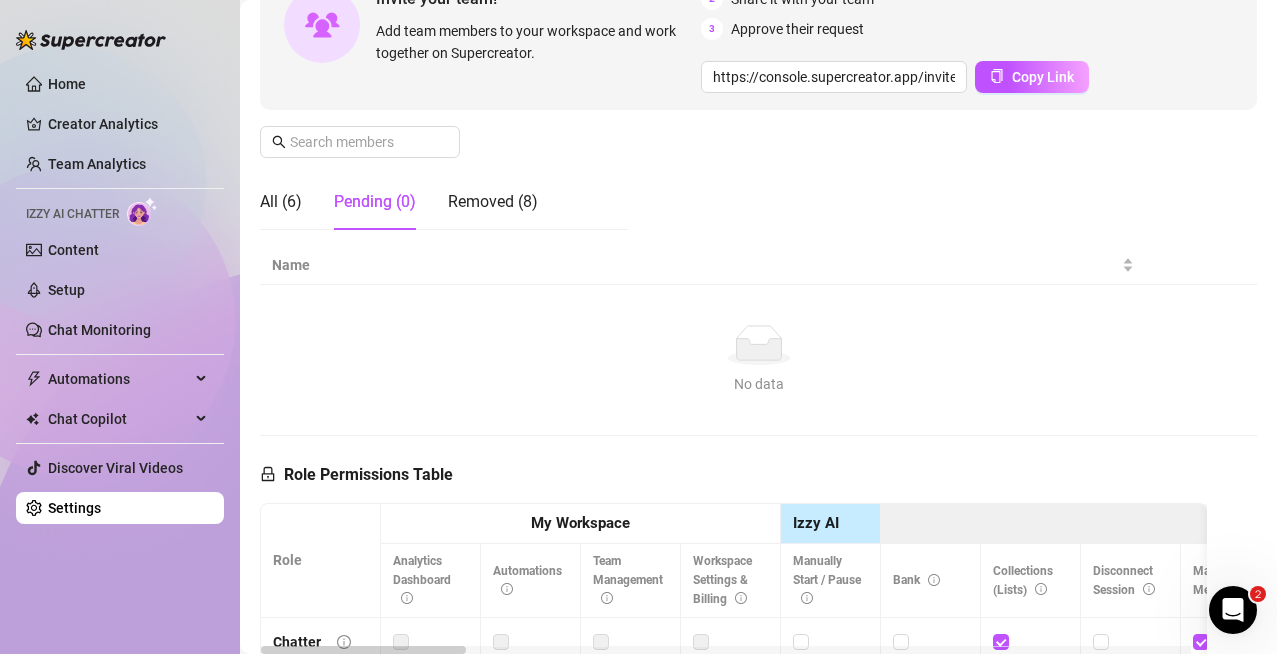 scroll, scrollTop: 240, scrollLeft: 0, axis: vertical 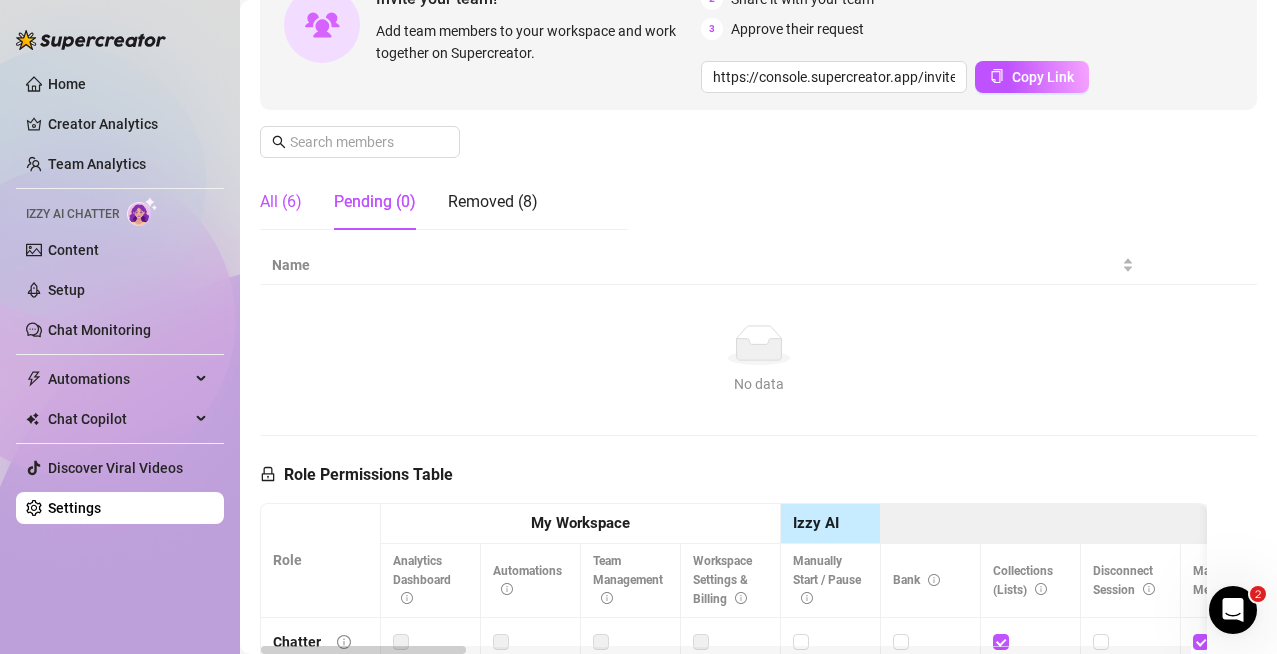 click on "All (6)" at bounding box center [281, 202] 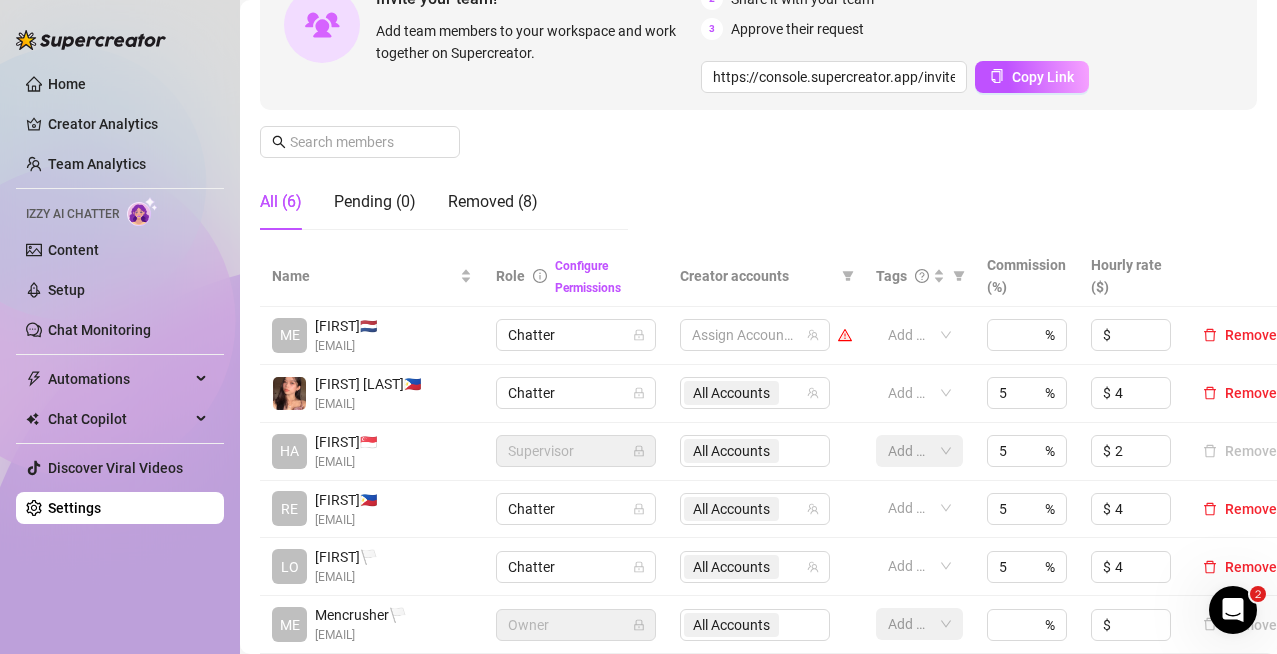 click on "Manage Team Members Manage your team members, their commission and hourly rate, and their permissions. Invite your team! Add team members to your workspace and work together on Supercreator. 1 Copy the link from the bottom 2 Share it with your team 3 Approve their request https://console.supercreator.app/invite?code=[INVITE_CODE]andworkspace=[WORKSPACE] Copy Link All (6) Pending (0) Removed (8)" at bounding box center (758, 60) 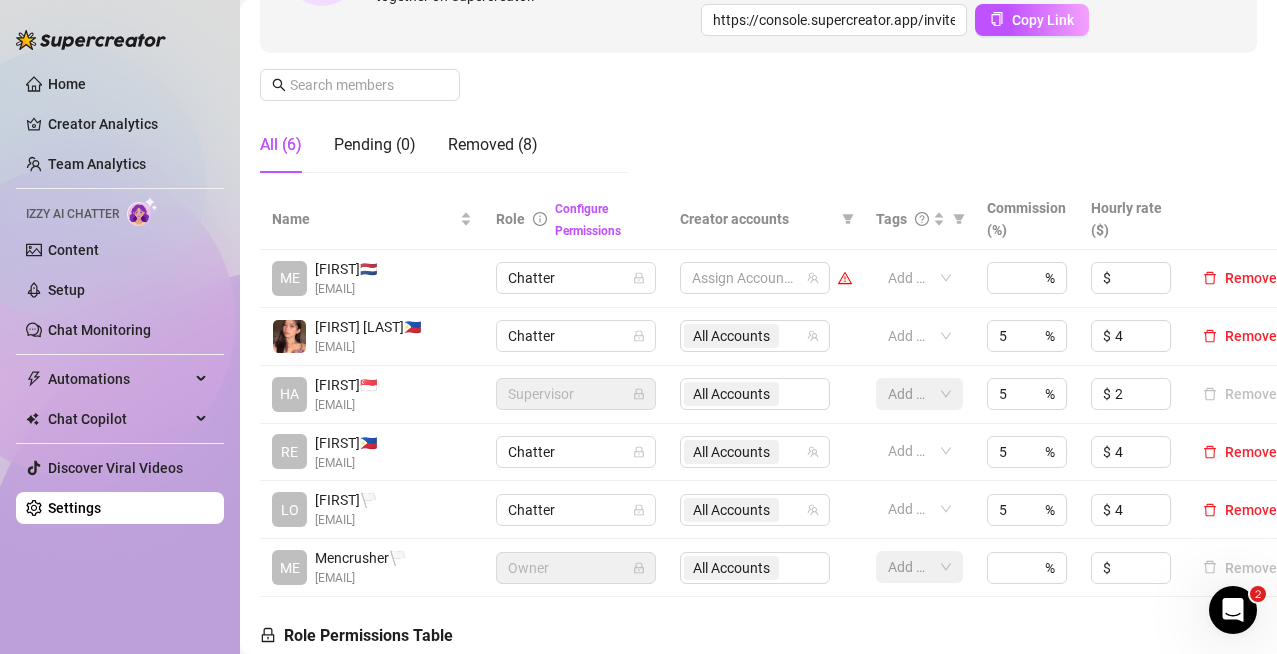 scroll, scrollTop: 313, scrollLeft: 35, axis: both 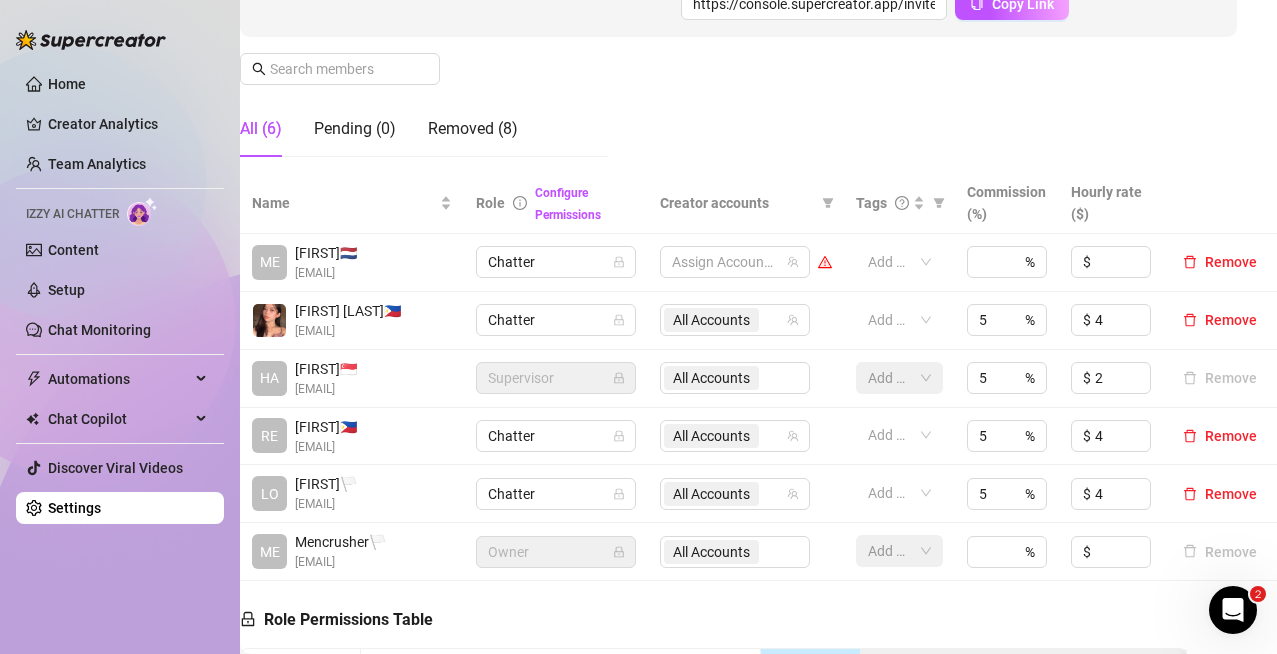 click on "Manage Team Members Manage your team members, their commission and hourly rate, and their permissions. Invite your team! Add team members to your workspace and work together on Supercreator. 1 Copy the link from the bottom 2 Share it with your team 3 Approve their request https://console.supercreator.app/invite?code=[INVITE_CODE]andworkspace=[WORKSPACE] Copy Link All (6) Pending (0) Removed (8)" at bounding box center [738, -13] 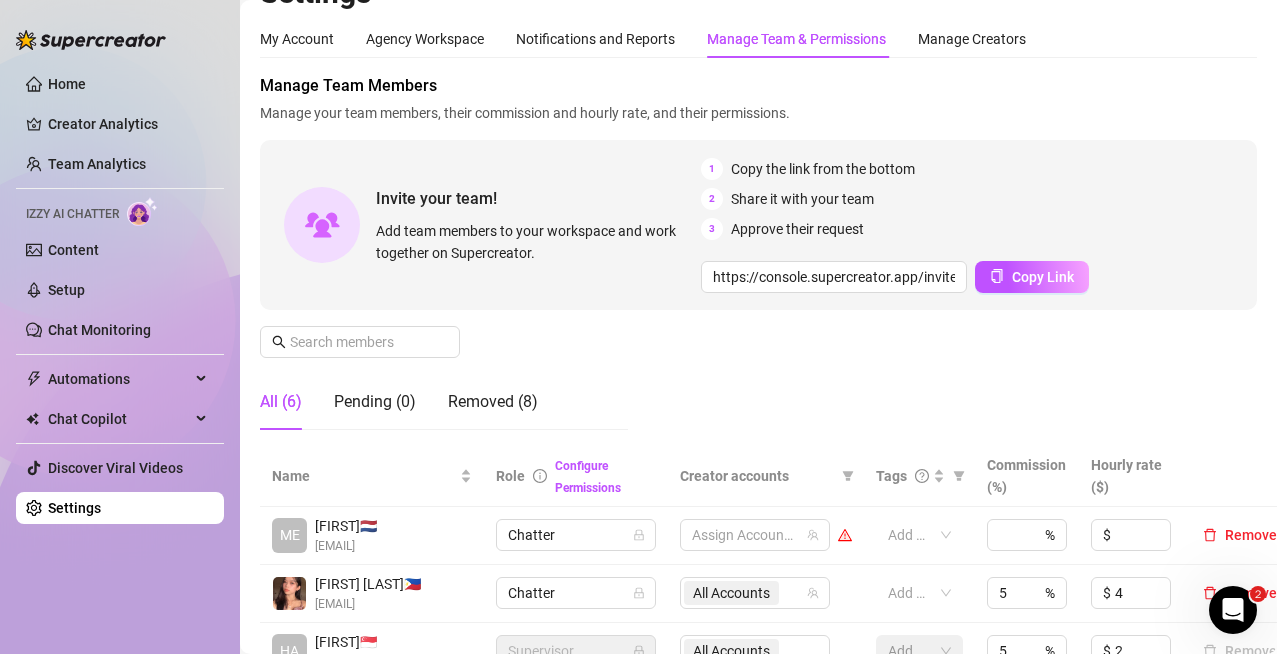 scroll, scrollTop: 41, scrollLeft: 0, axis: vertical 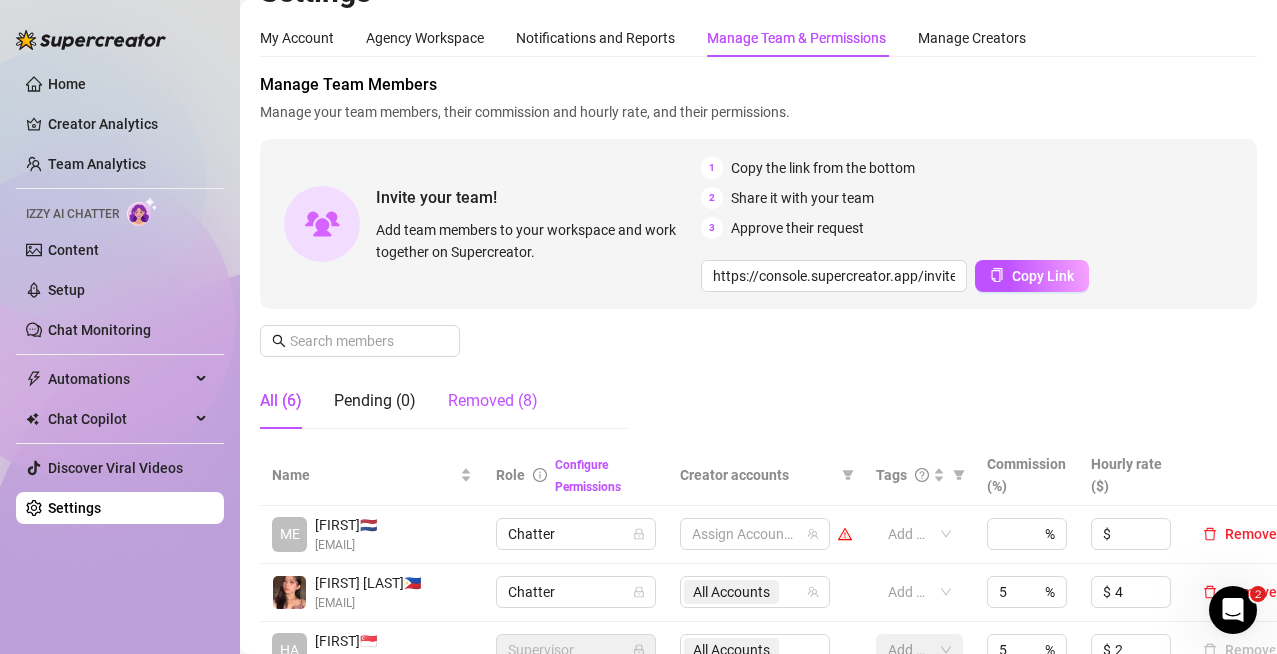 click on "Removed (8)" at bounding box center [493, 401] 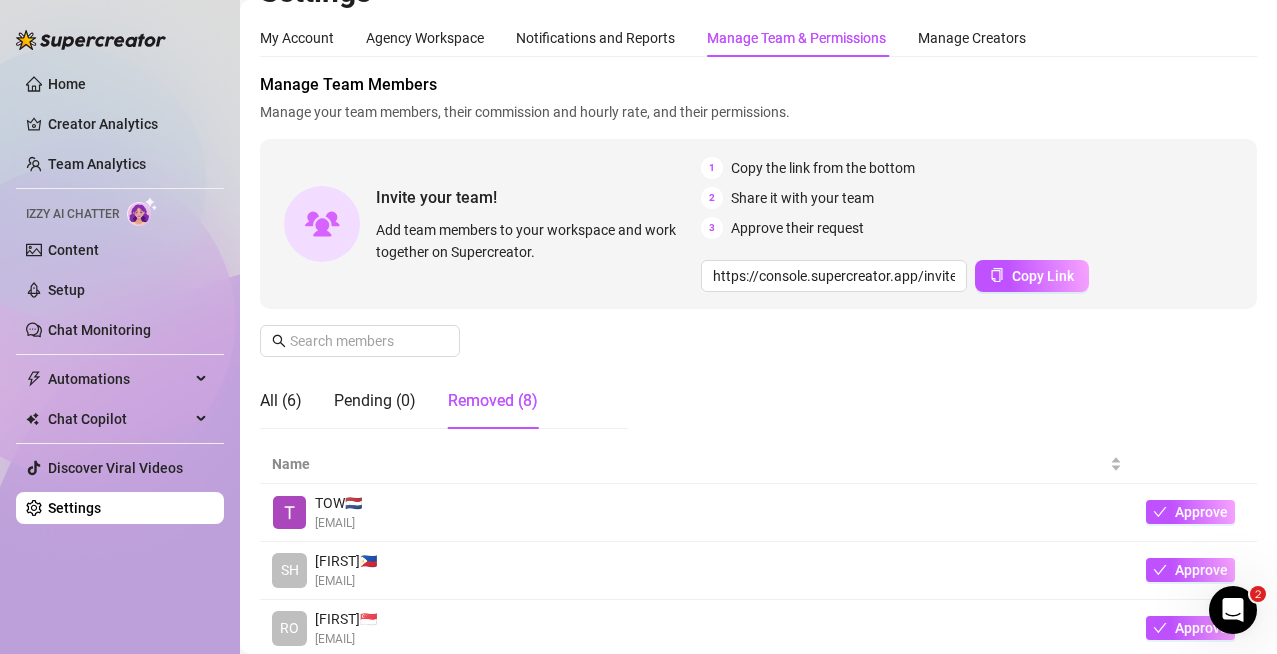 scroll, scrollTop: 130, scrollLeft: 0, axis: vertical 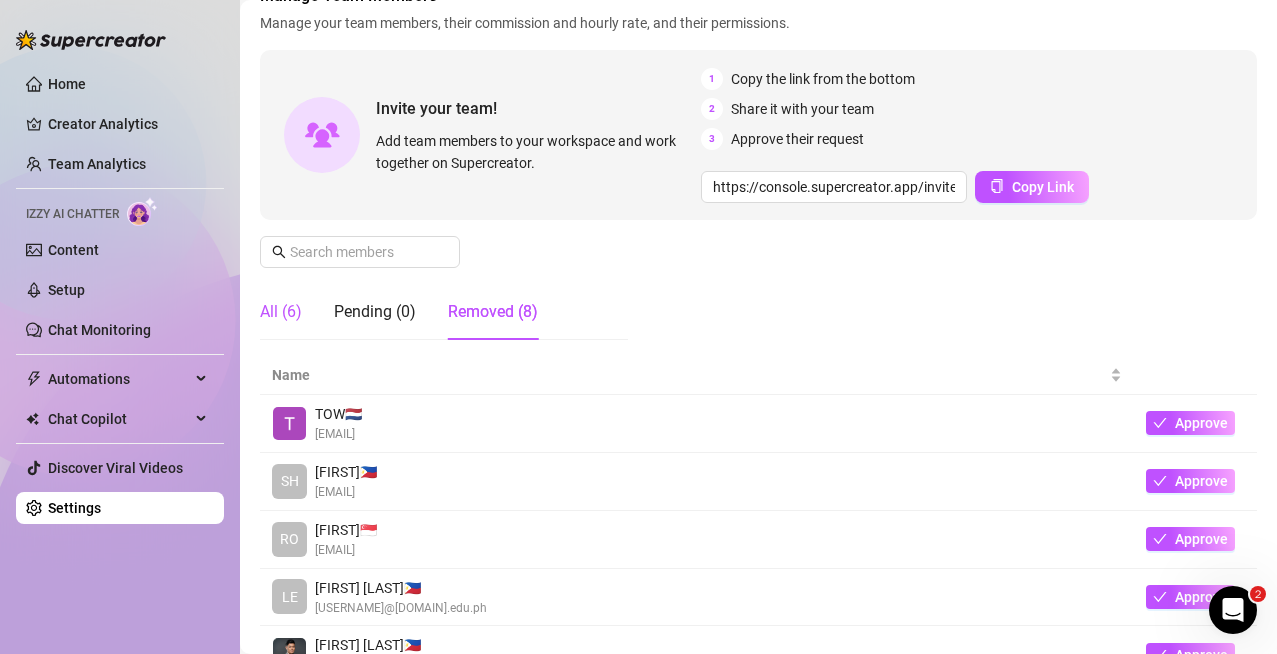 click on "All (6)" at bounding box center [281, 312] 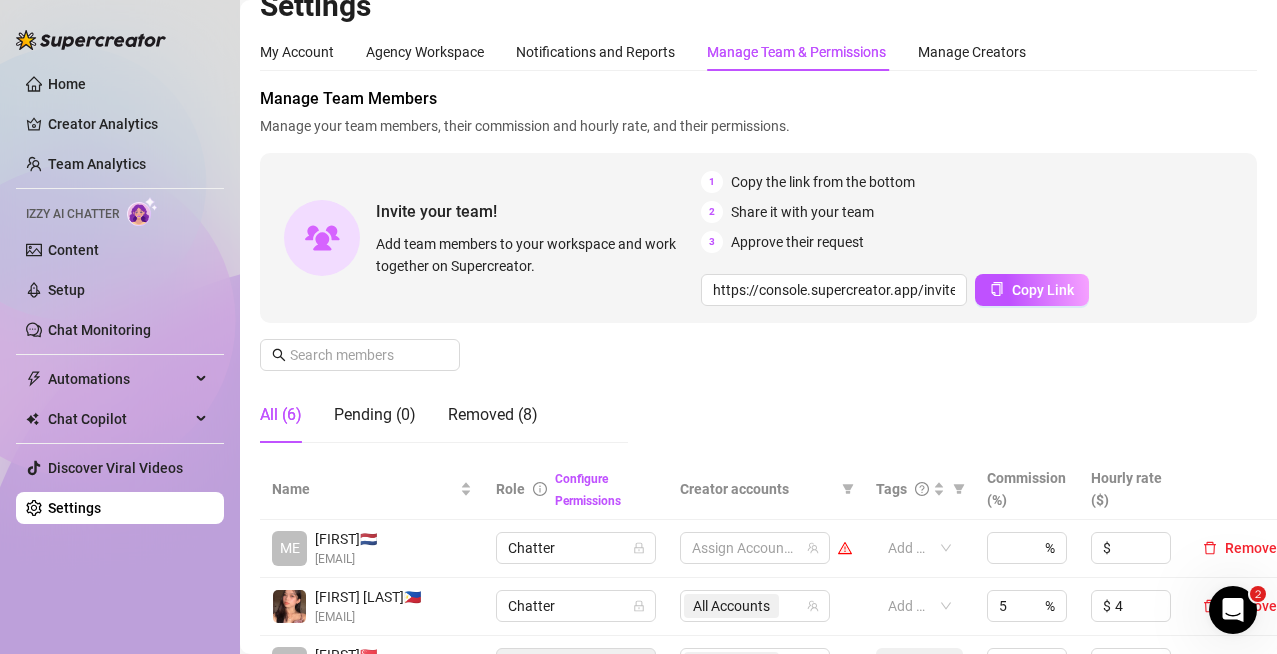 scroll, scrollTop: 102, scrollLeft: 0, axis: vertical 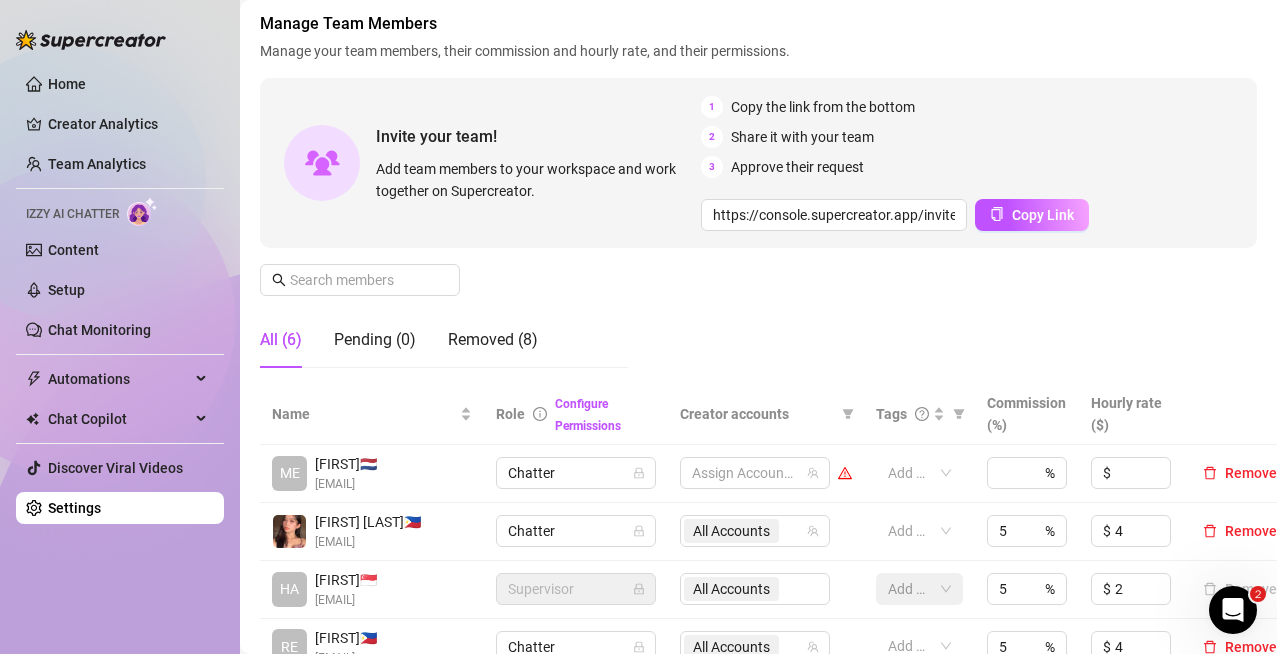 click on "Manage Team Members Manage your team members, their commission and hourly rate, and their permissions. Invite your team! Add team members to your workspace and work together on Supercreator. 1 Copy the link from the bottom 2 Share it with your team 3 Approve their request https://console.supercreator.app/invite?code=[INVITE_CODE]andworkspace=[WORKSPACE] Copy Link All (6) Pending (0) Removed (8)" at bounding box center (758, 198) 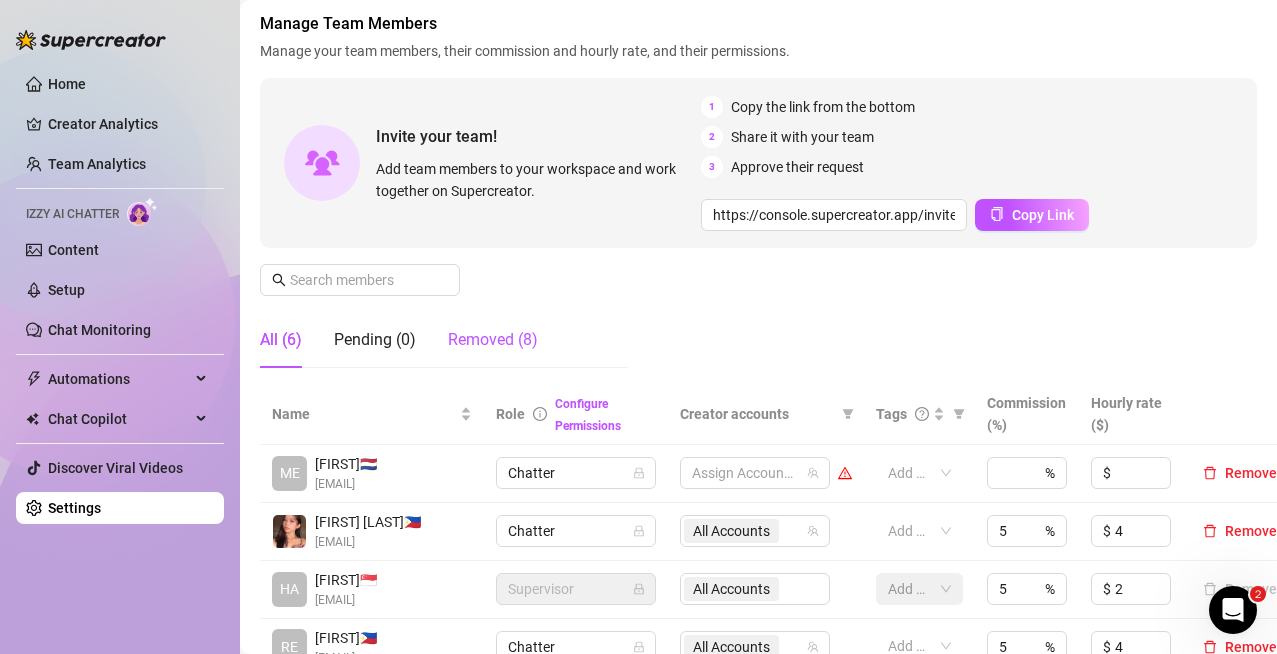 click on "Removed (8)" at bounding box center (493, 340) 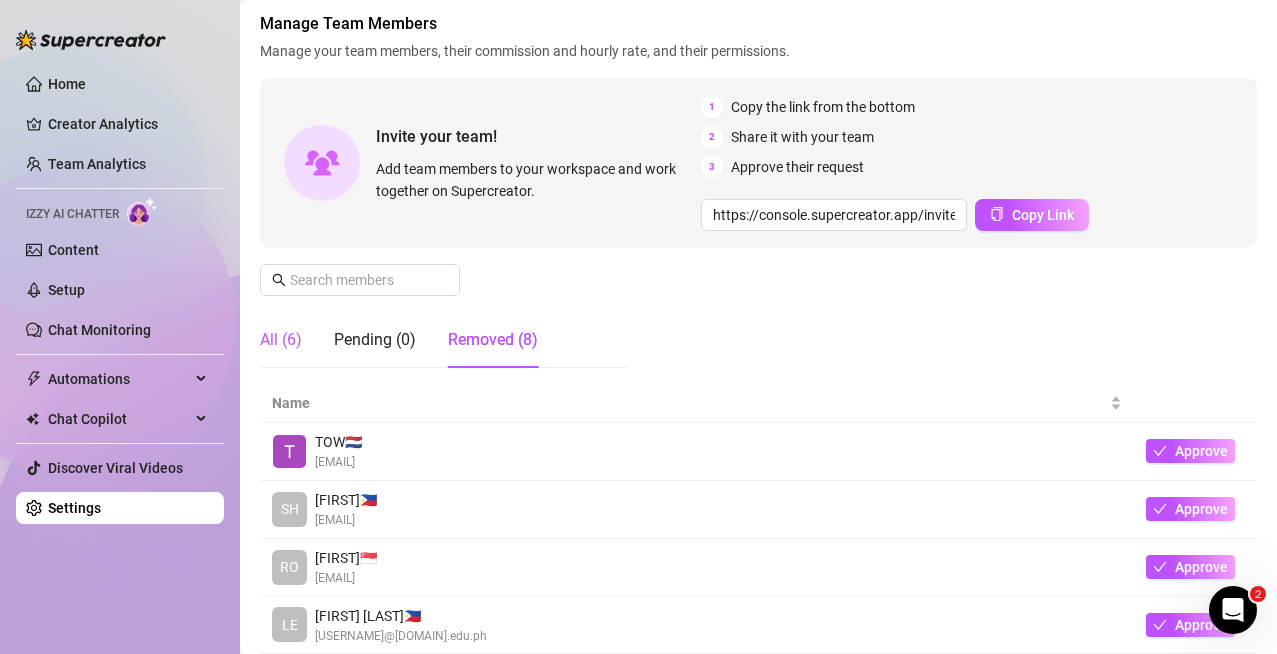 click on "All (6)" at bounding box center [281, 340] 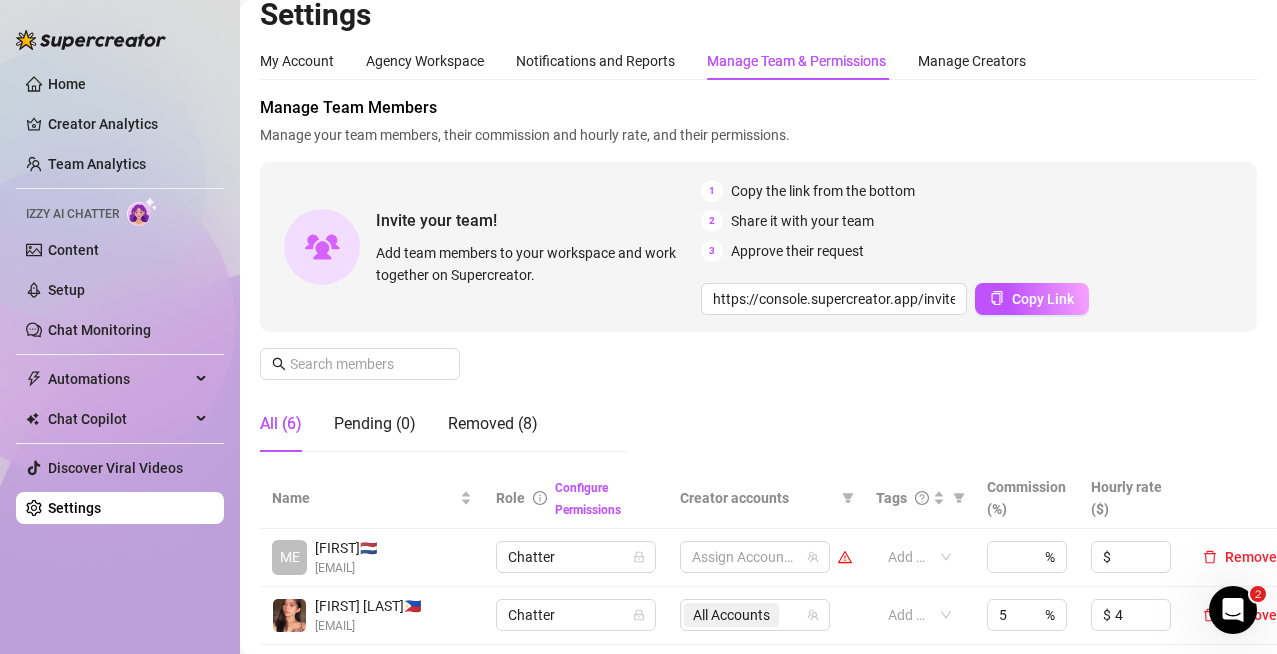 scroll, scrollTop: 20, scrollLeft: 0, axis: vertical 